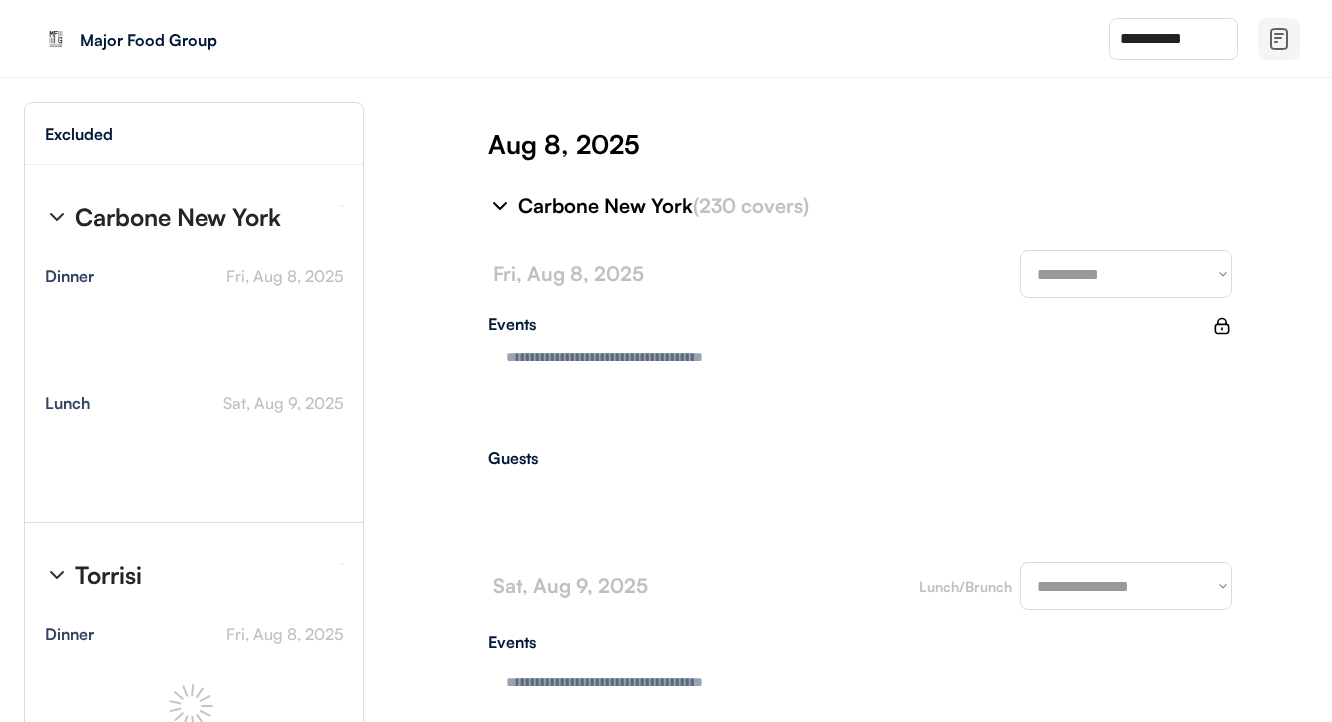 select on "********" 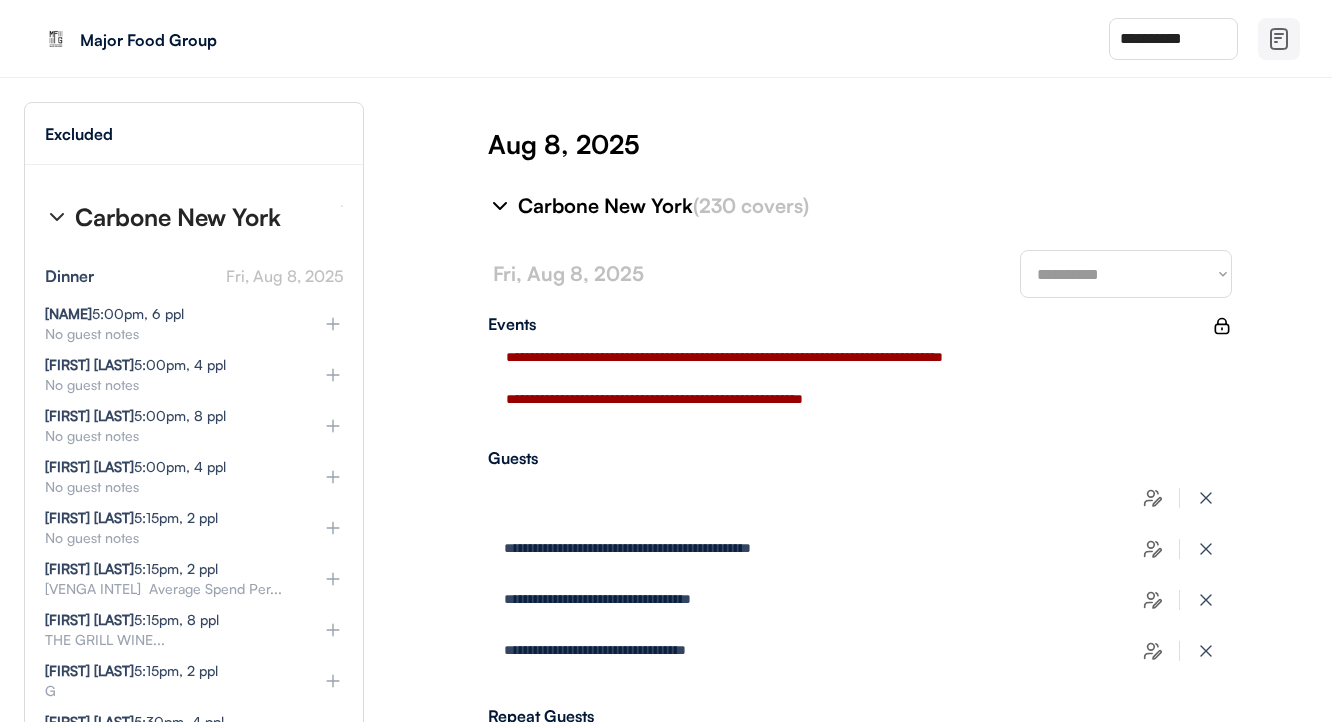 type on "**********" 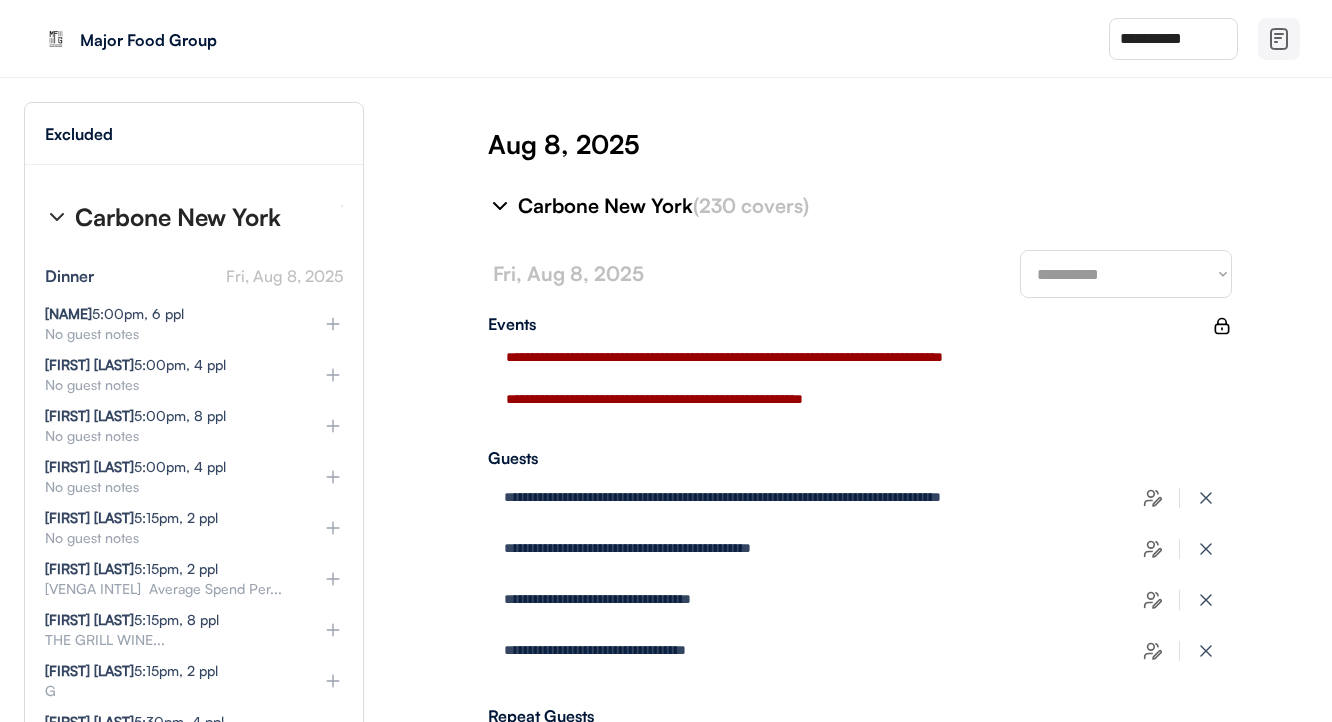 type on "**********" 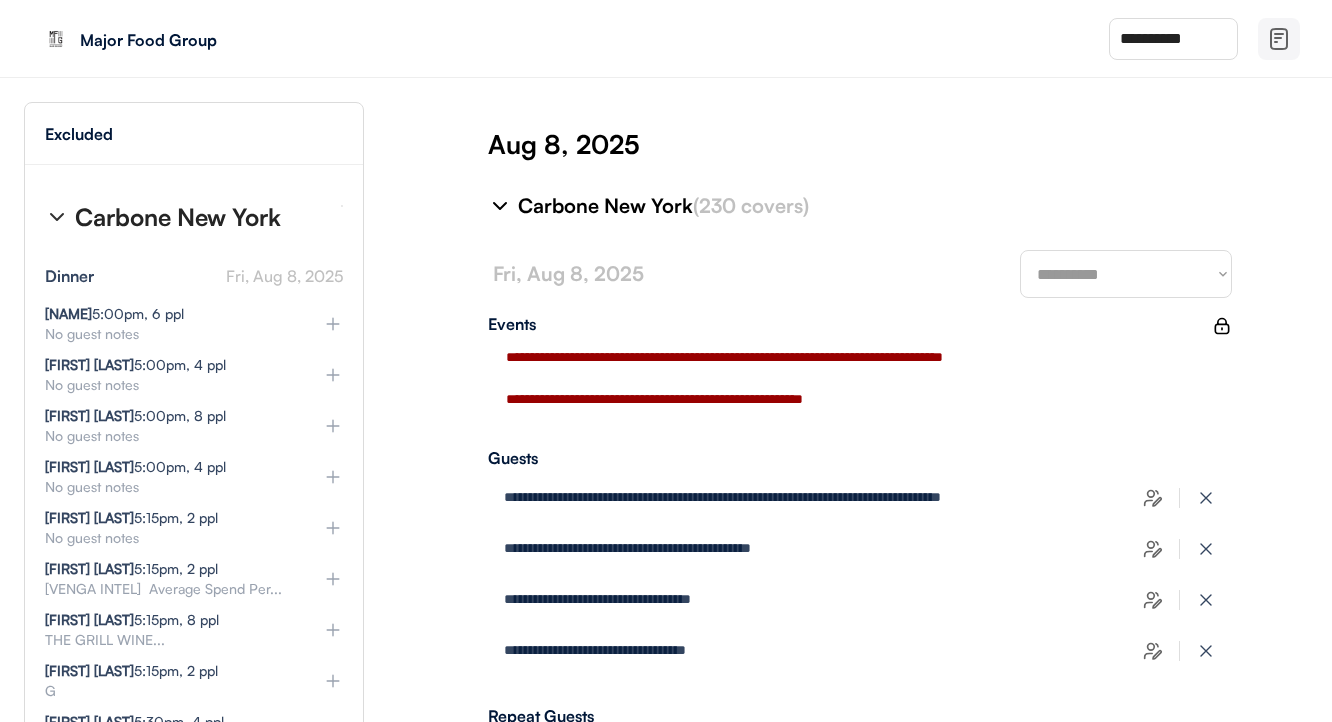 select on "********" 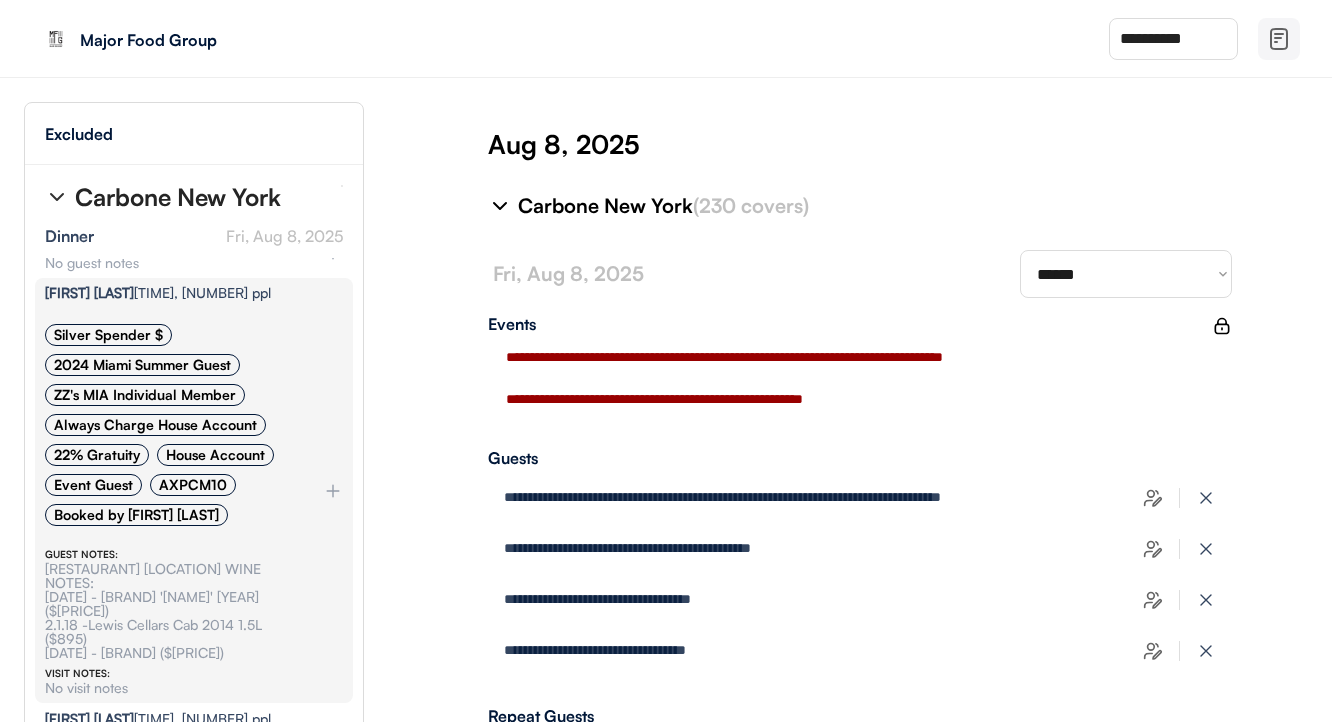 scroll, scrollTop: 1963, scrollLeft: 2, axis: both 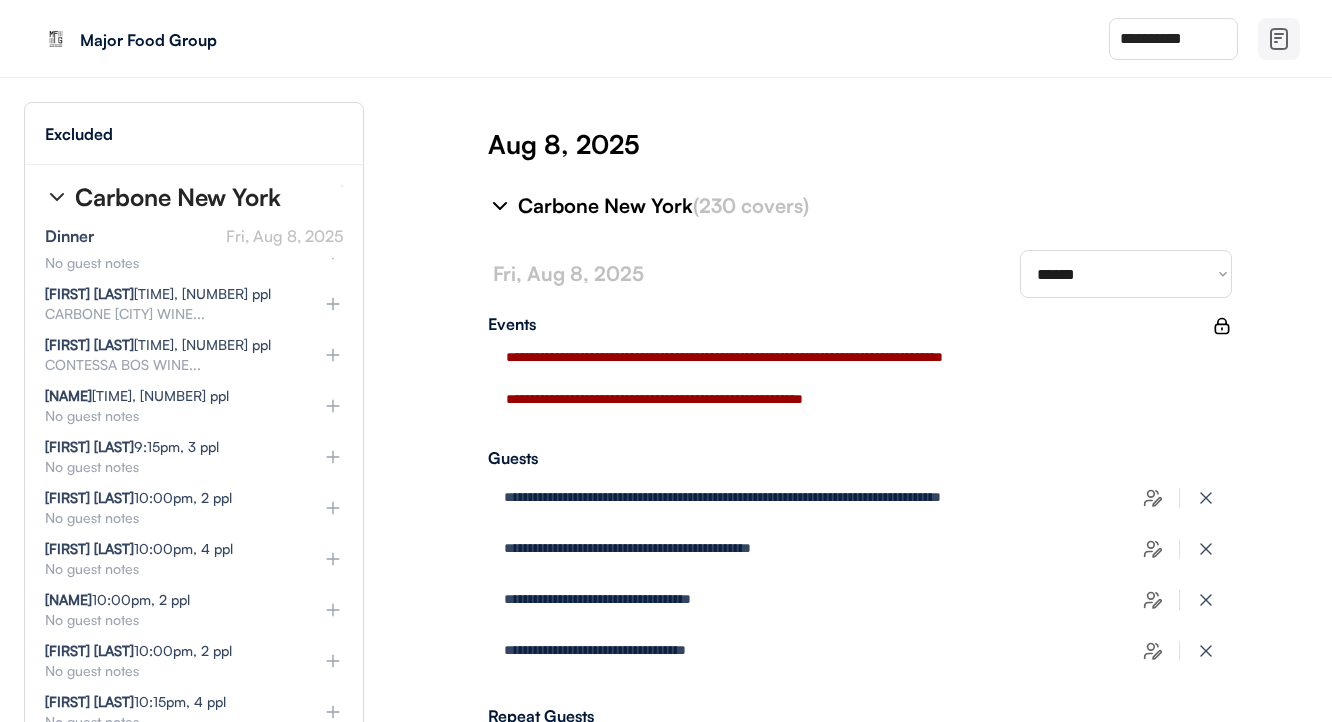 click 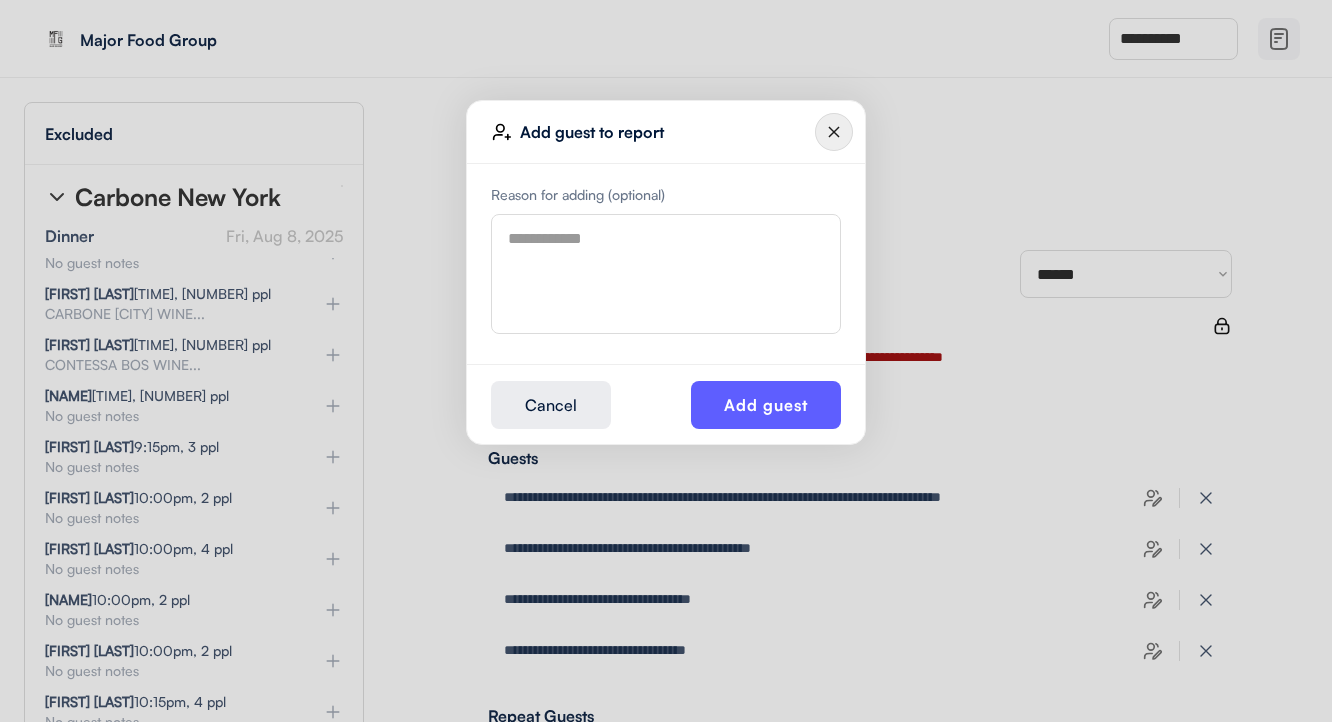 click at bounding box center (666, 274) 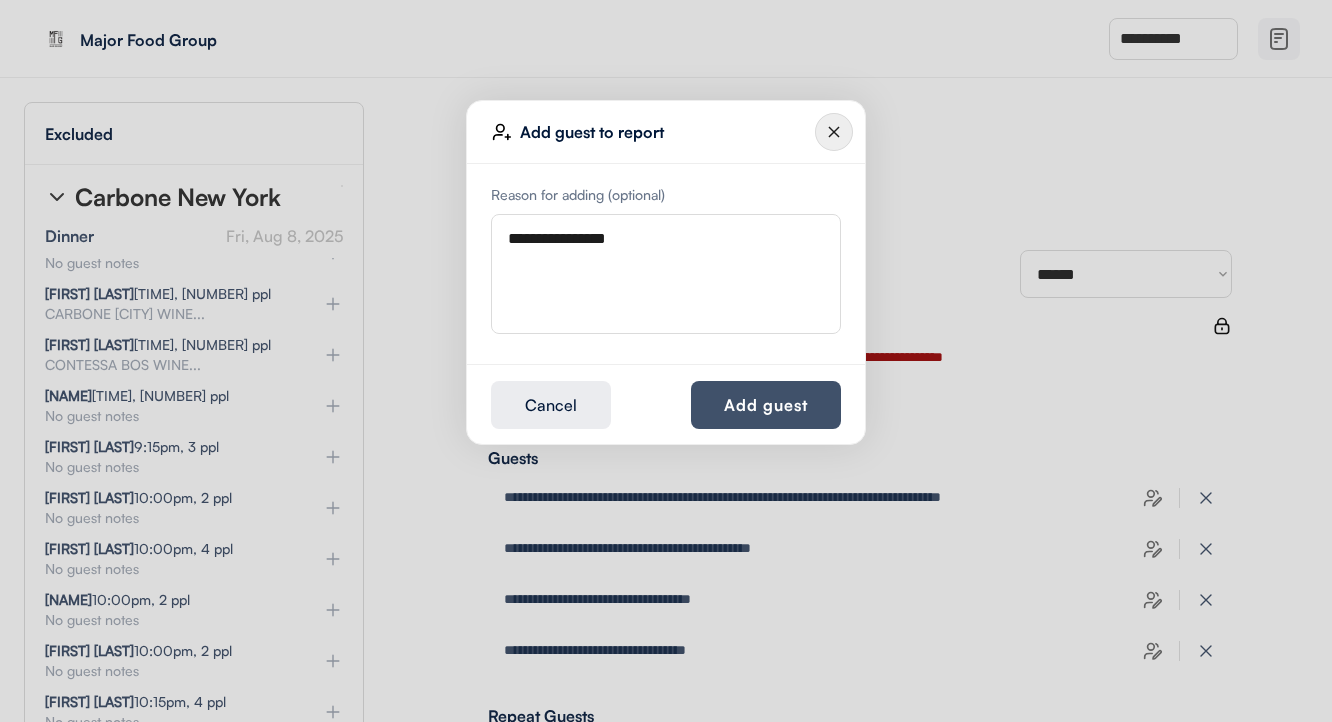 type on "**********" 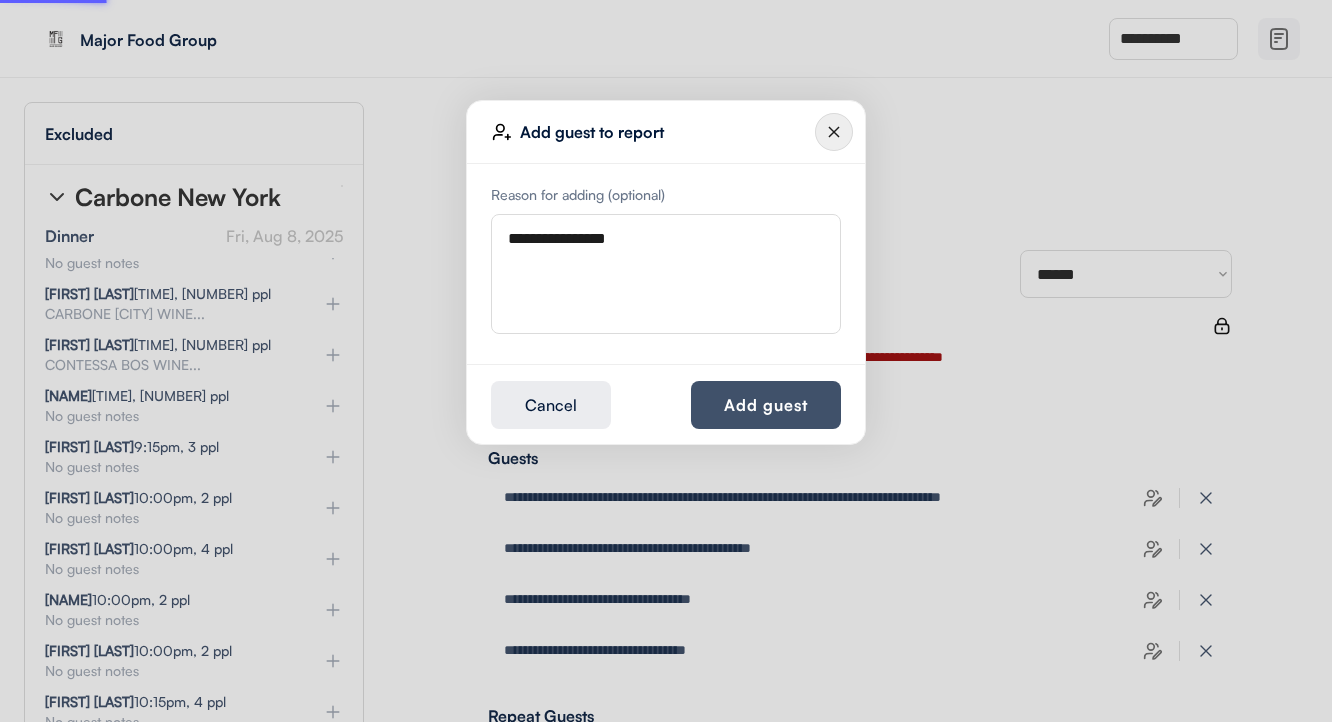 type 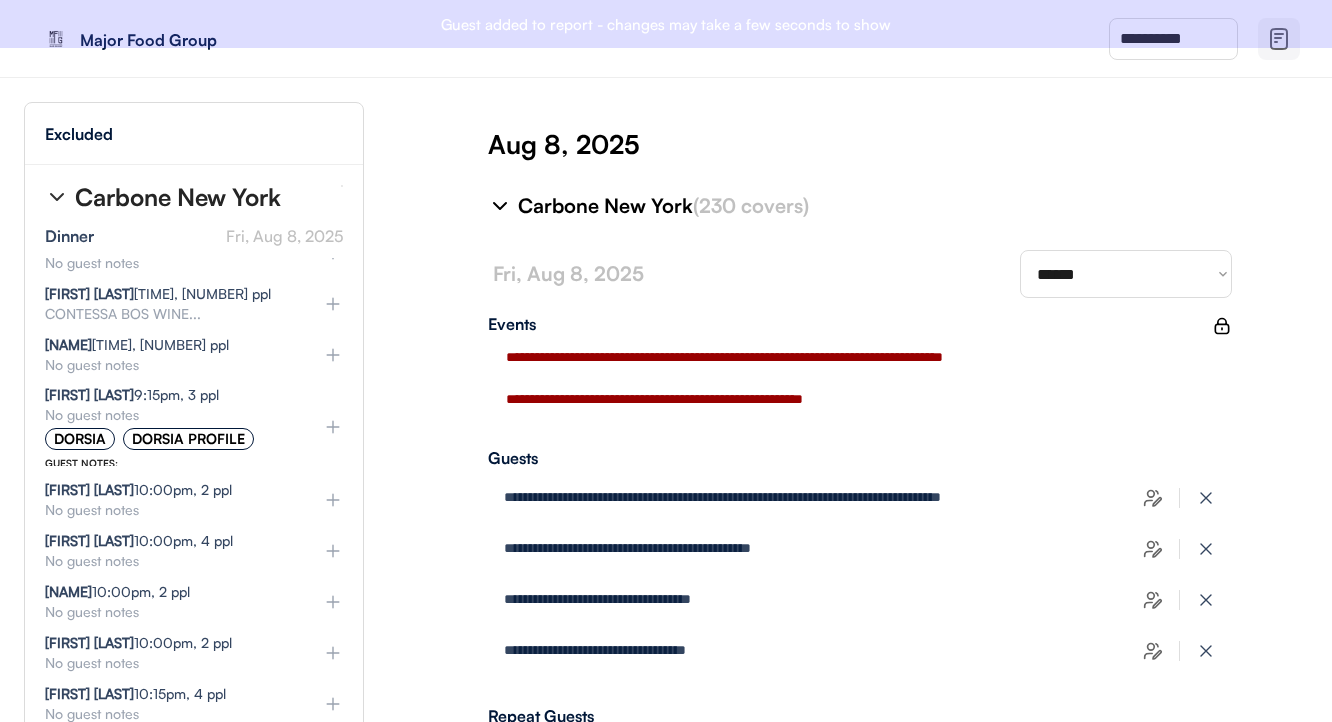 type on "**********" 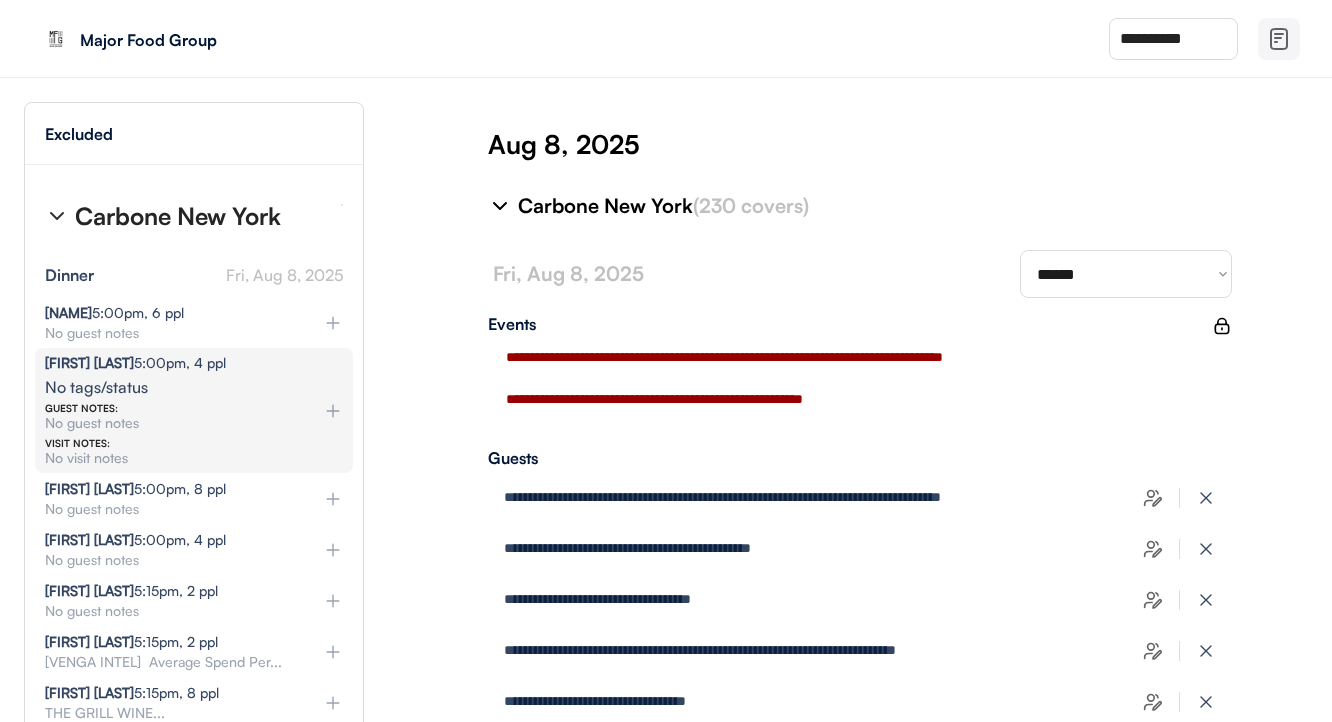 scroll, scrollTop: 0, scrollLeft: 3, axis: horizontal 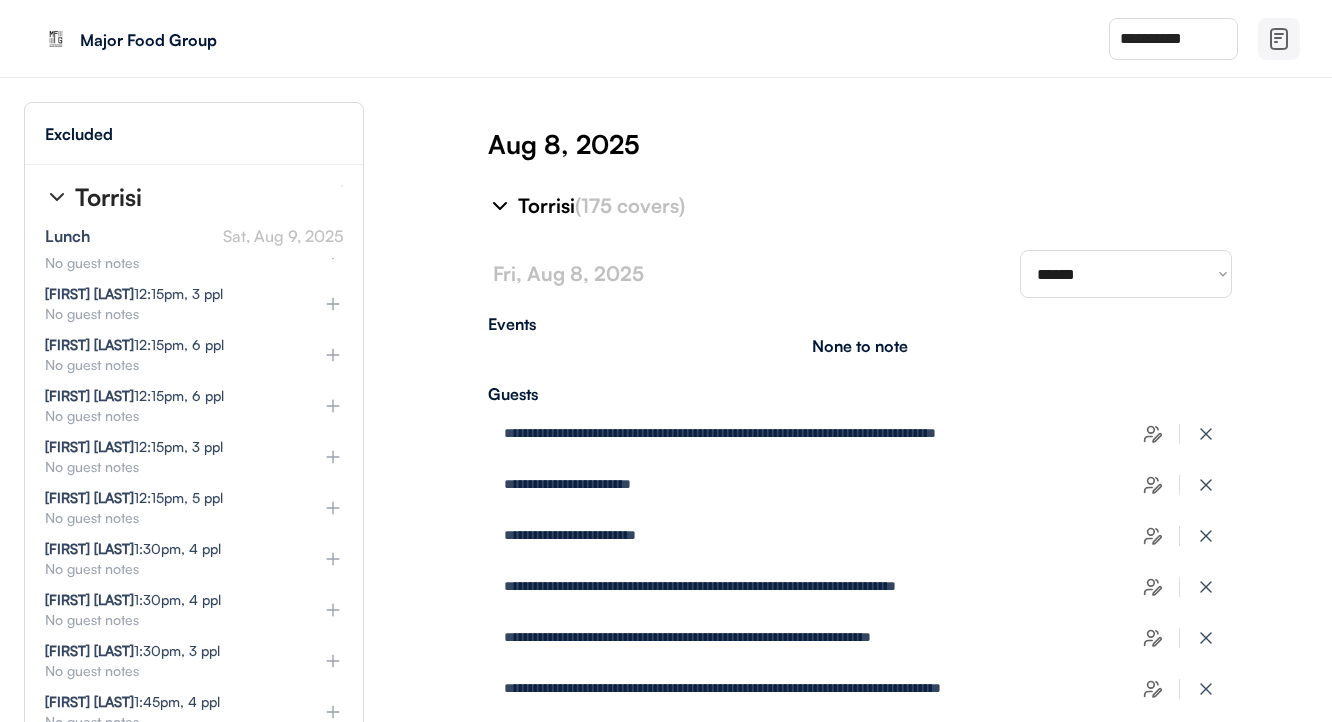 click 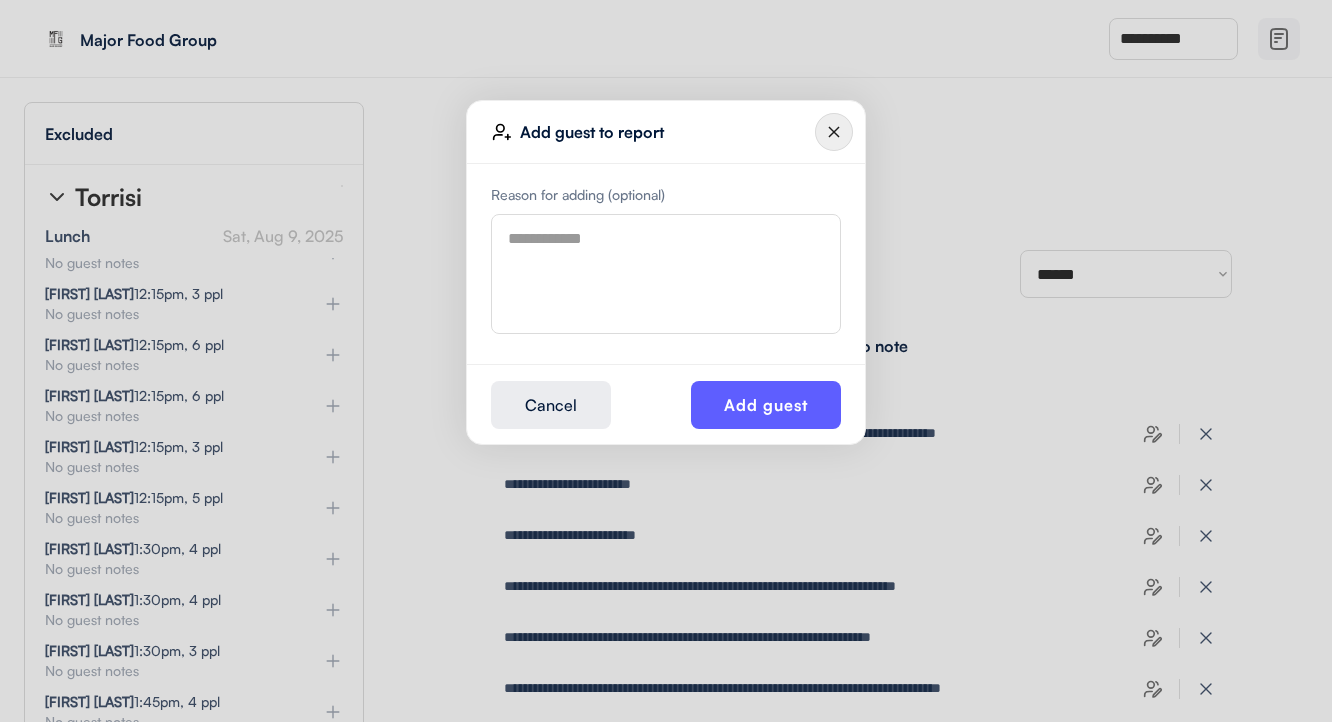 click at bounding box center [666, 274] 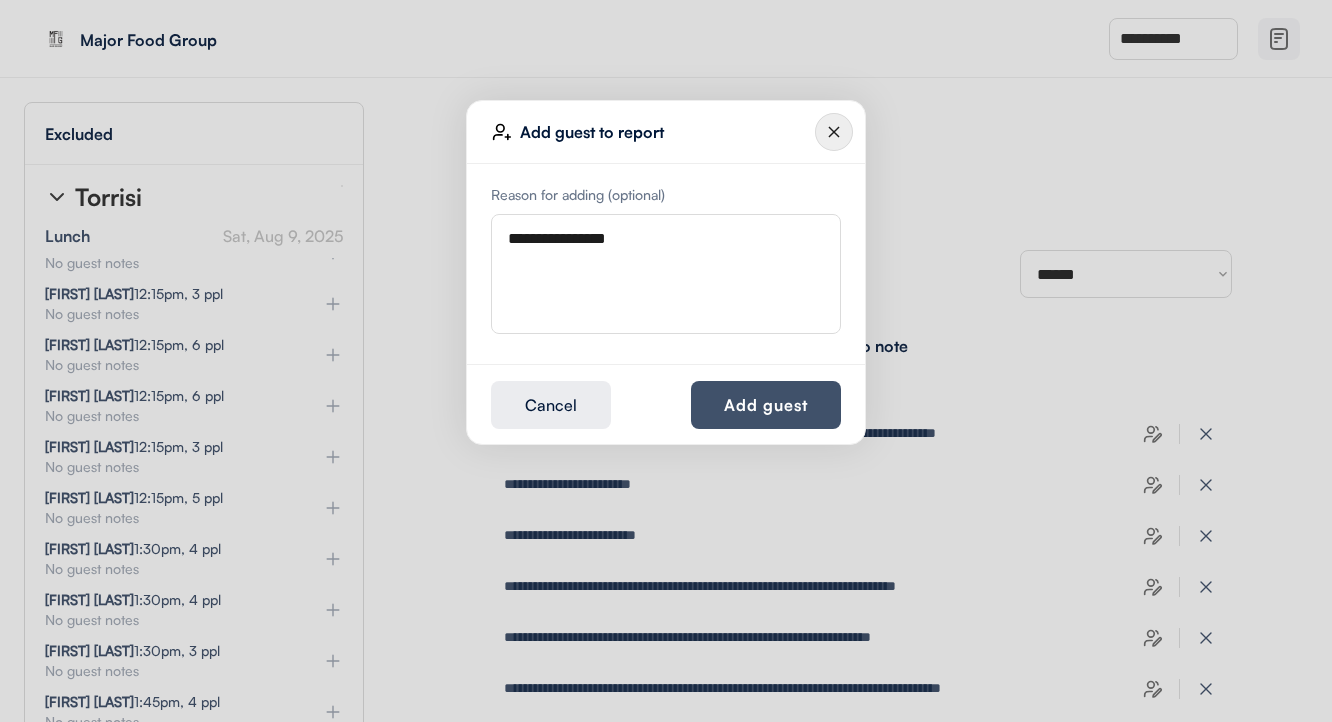 type on "**********" 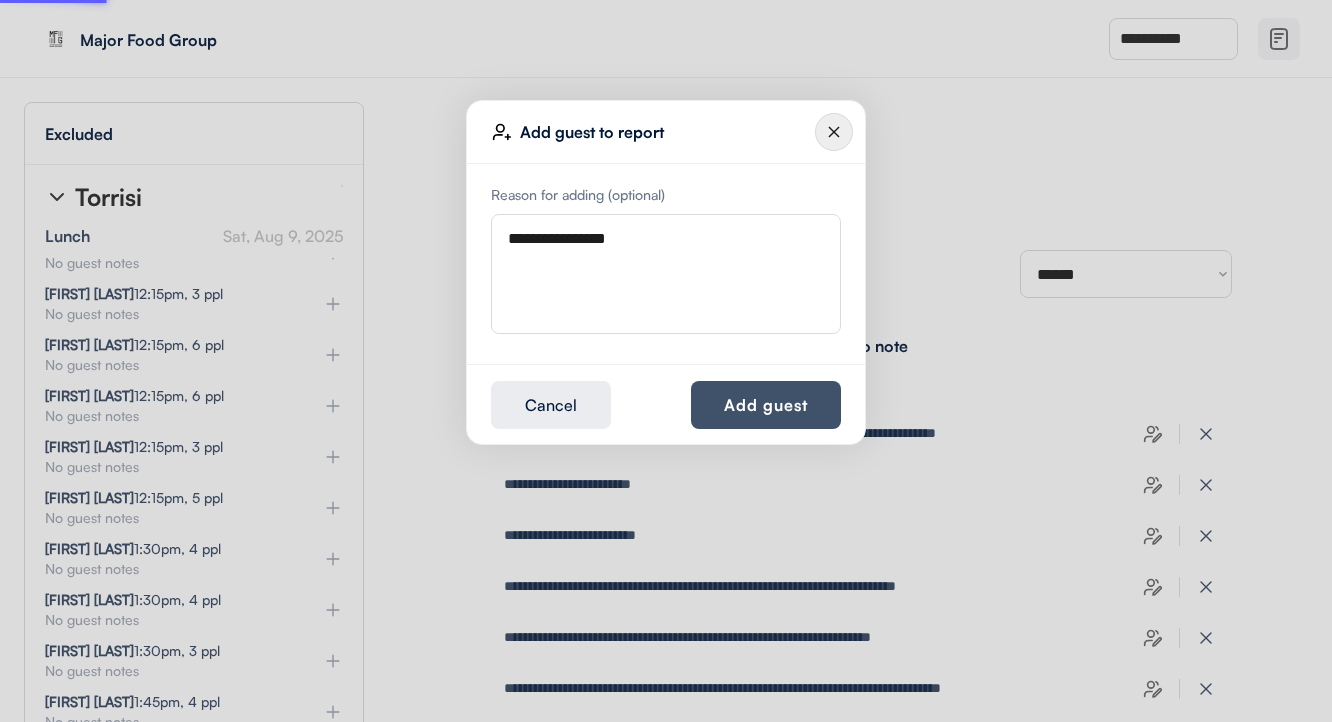 type 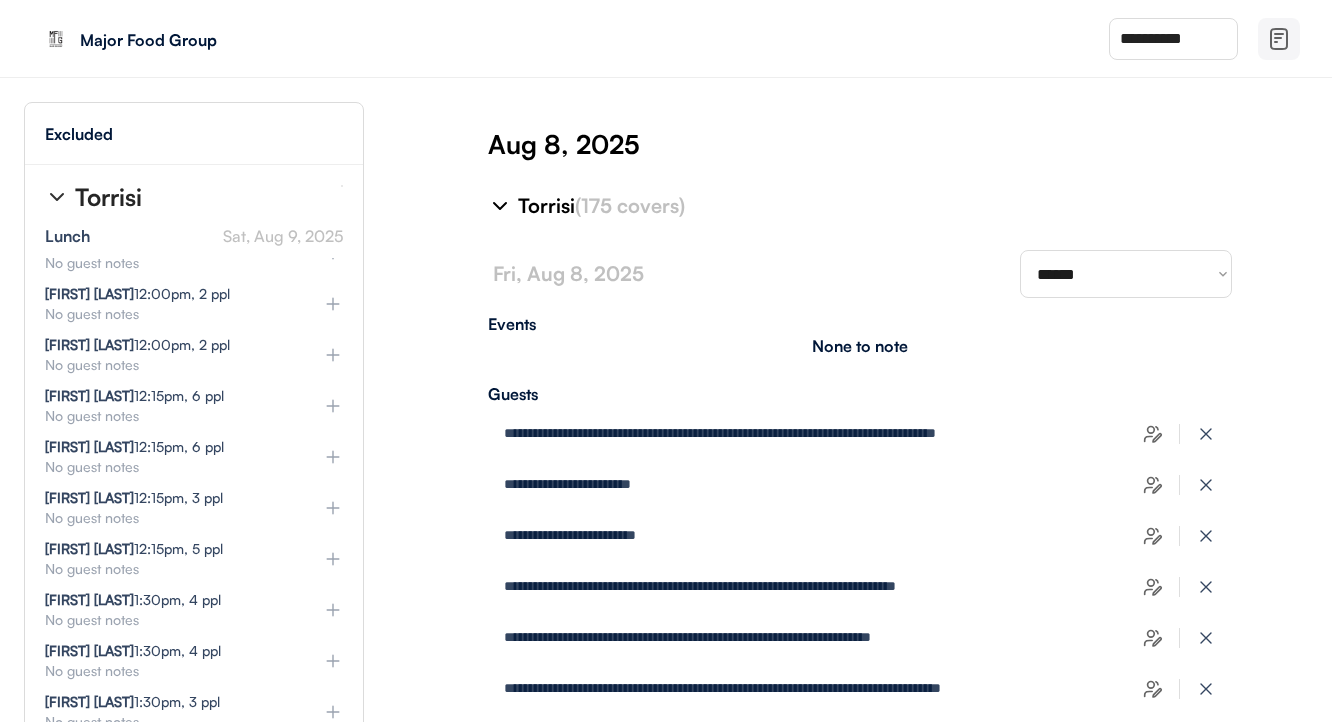 scroll, scrollTop: 8338, scrollLeft: 0, axis: vertical 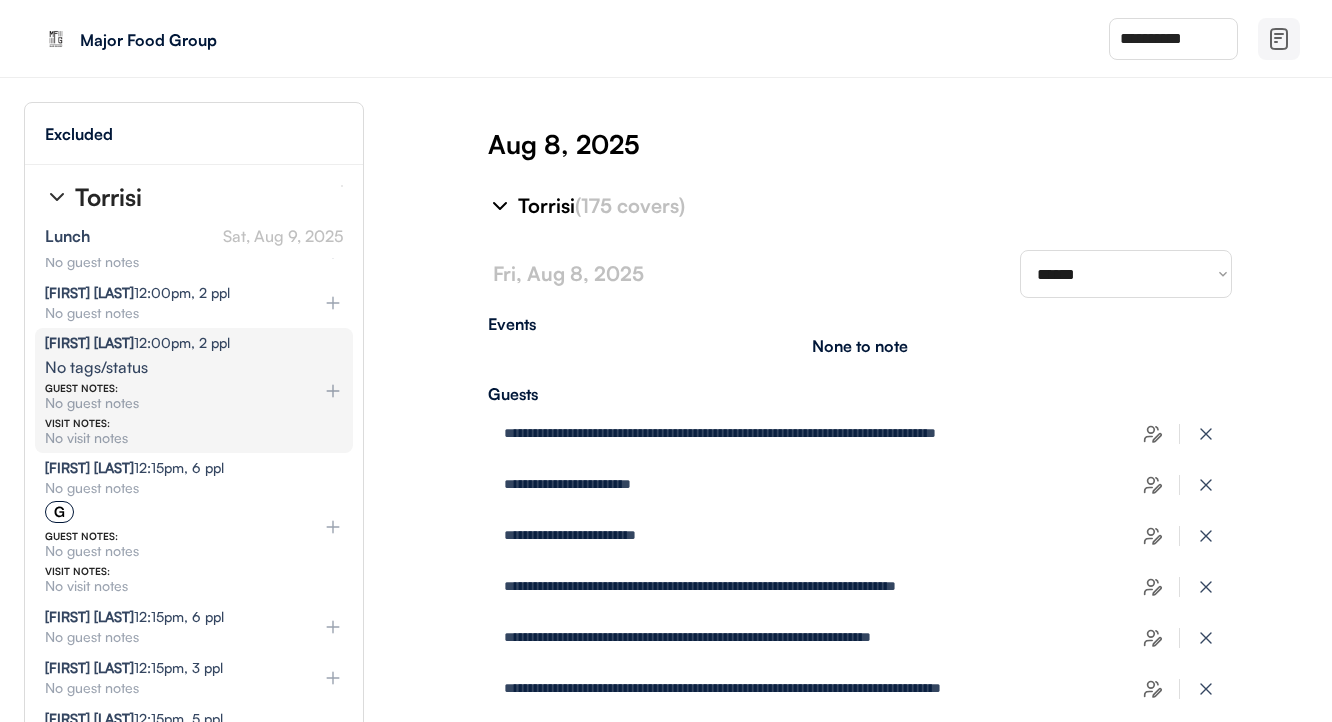 type on "**********" 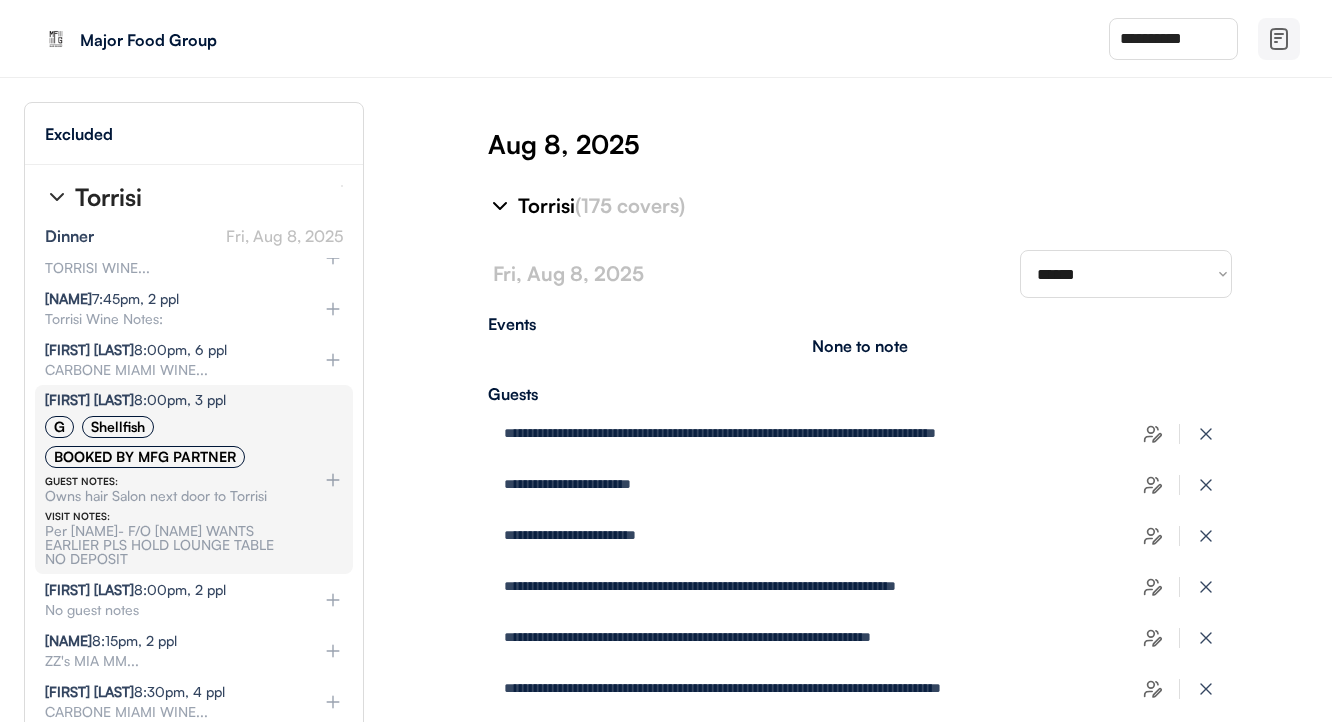 scroll, scrollTop: 6904, scrollLeft: 1, axis: both 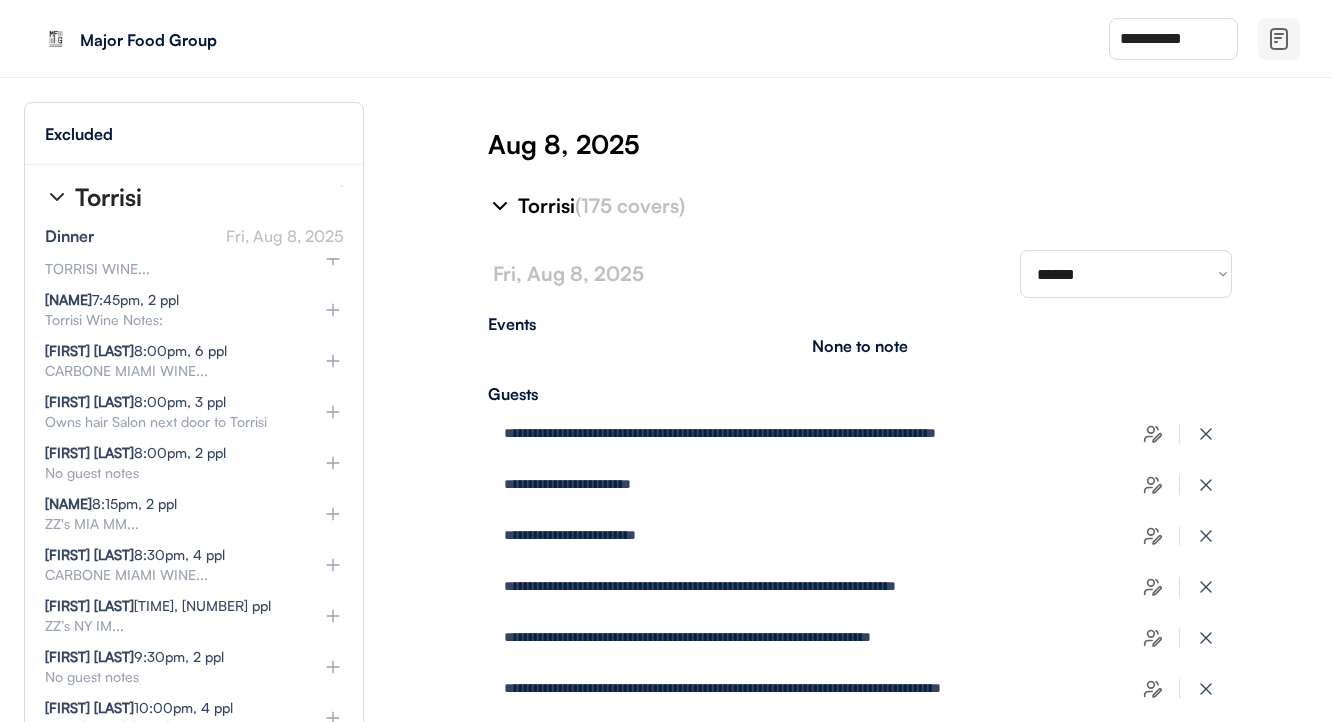 click 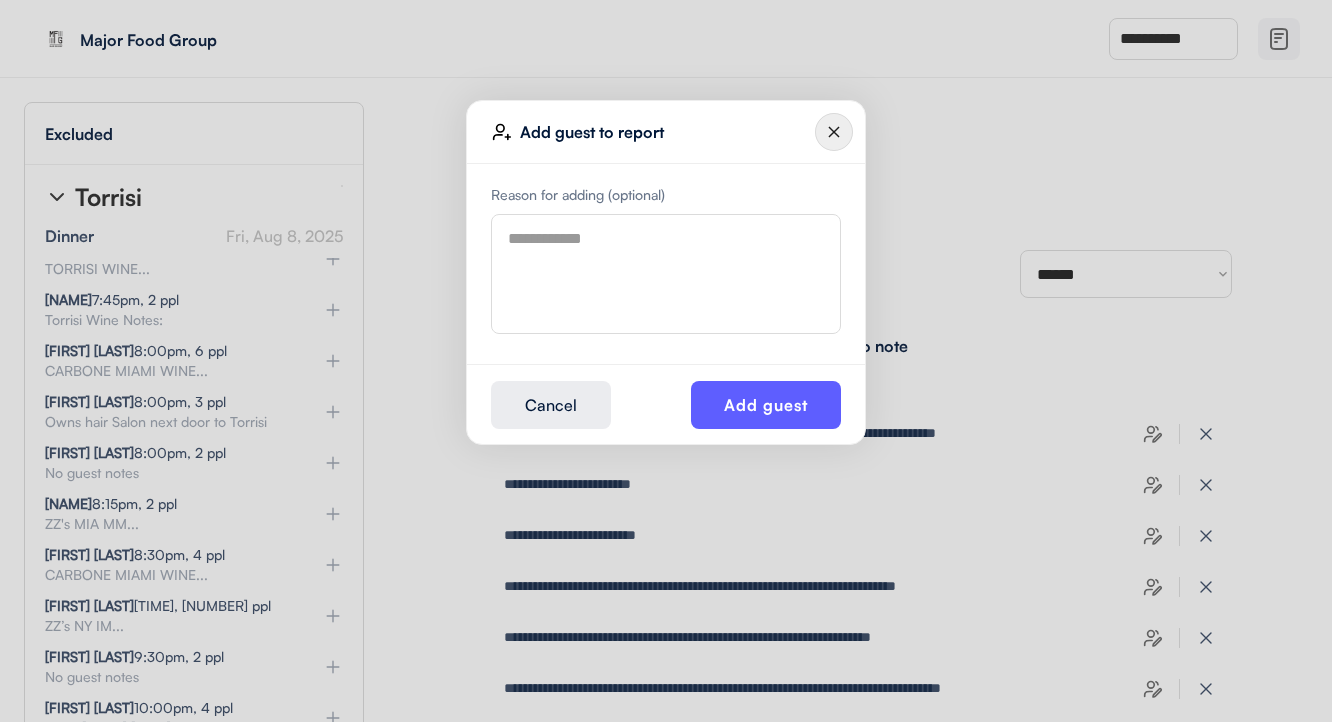 click at bounding box center (666, 274) 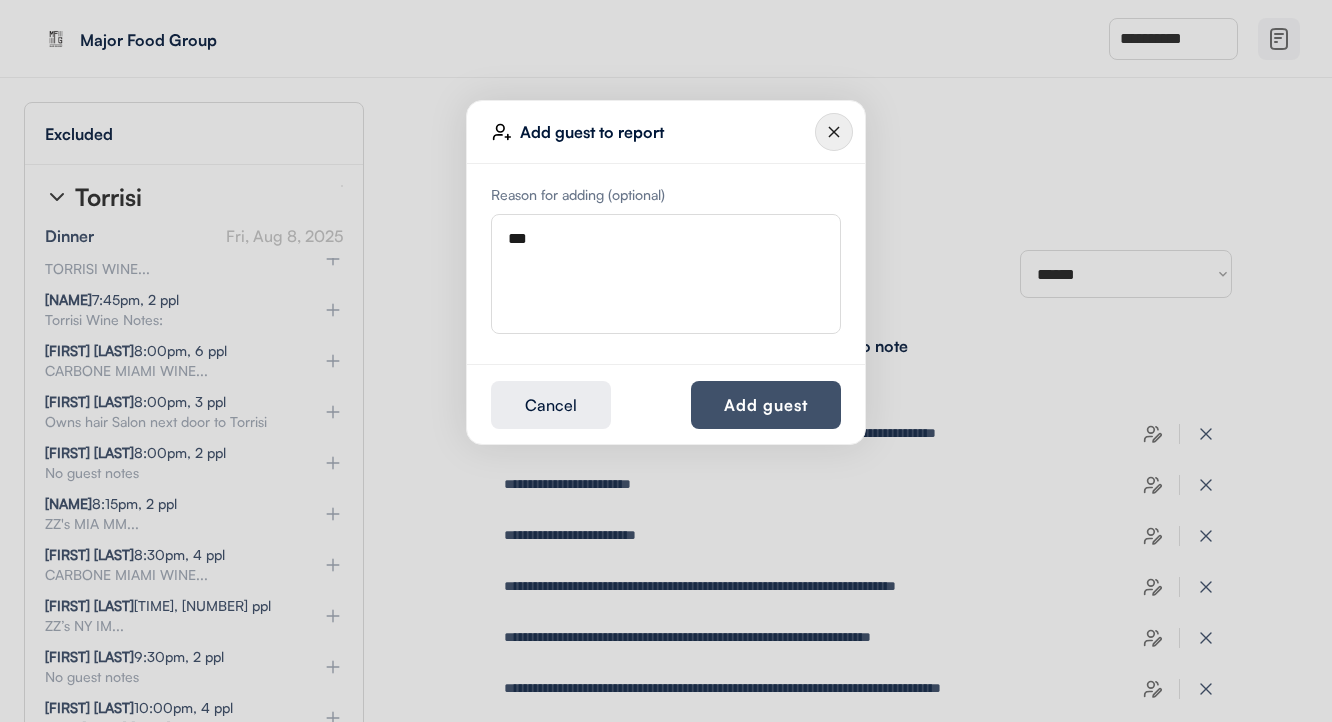 type on "***" 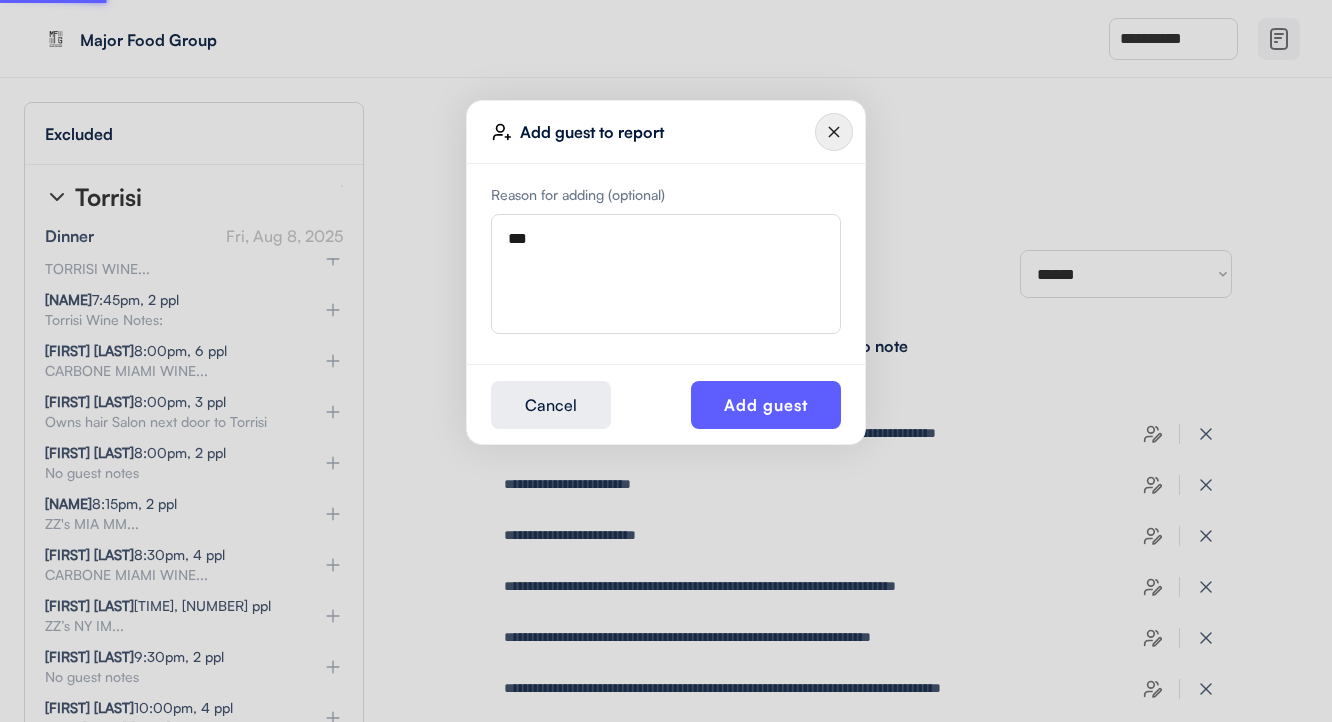type 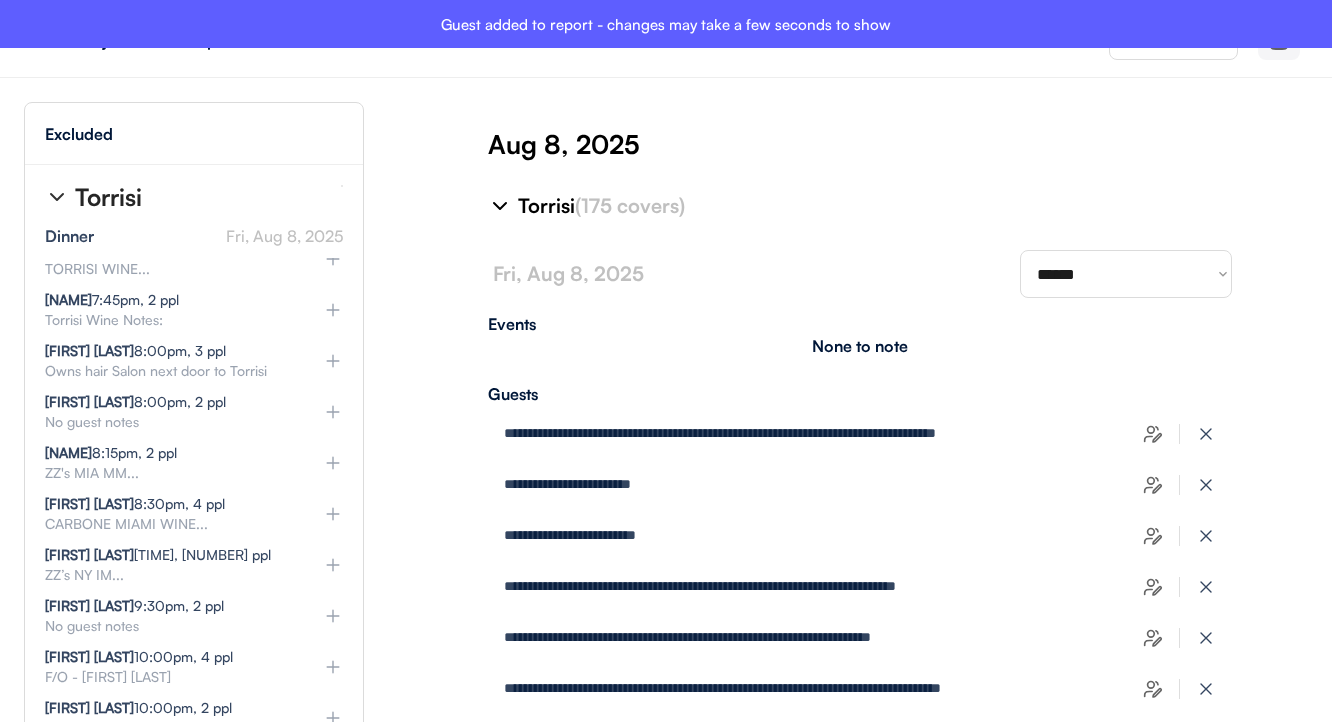 type on "**********" 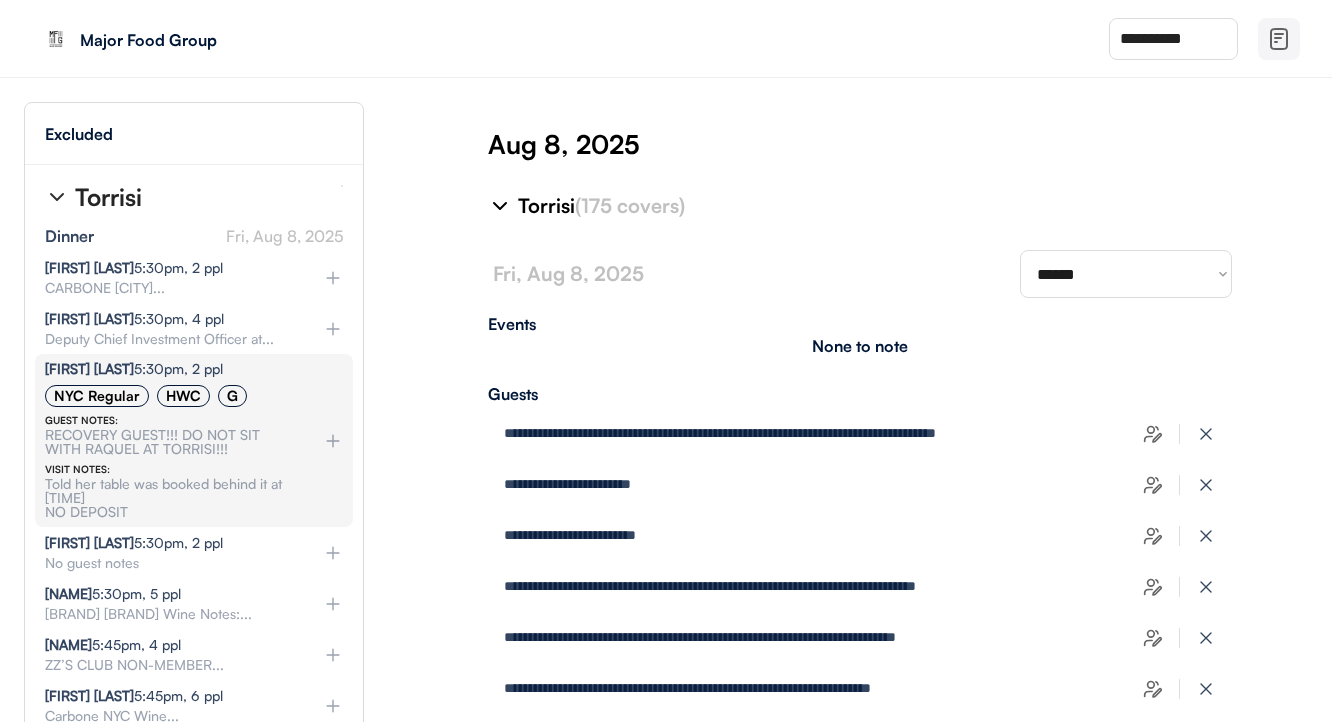 scroll, scrollTop: 6068, scrollLeft: 0, axis: vertical 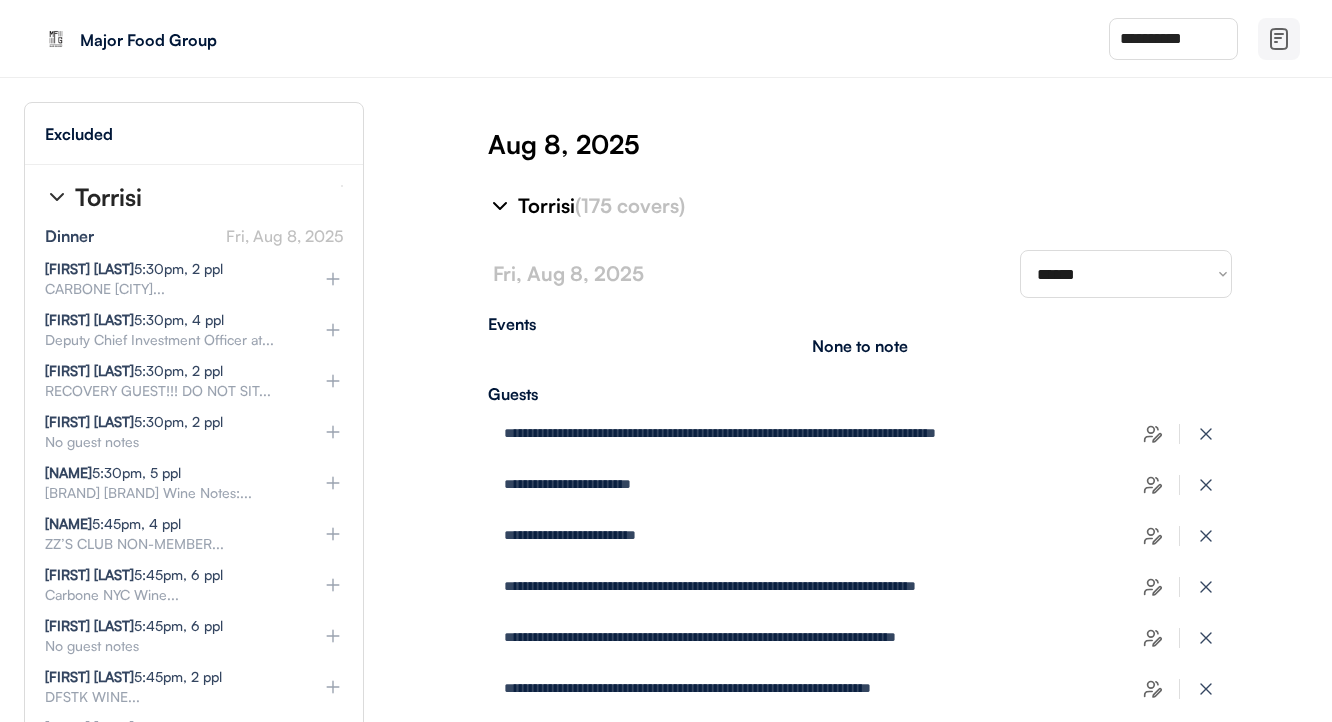 click 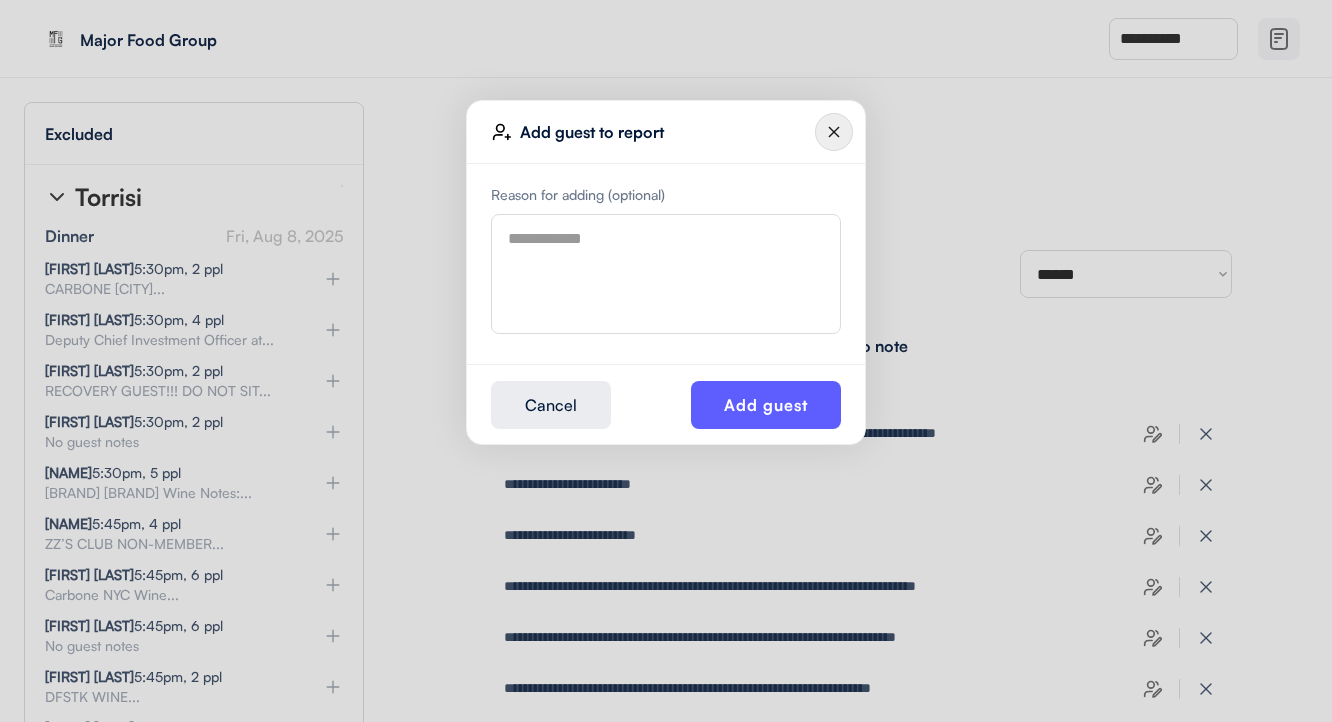 click at bounding box center (666, 274) 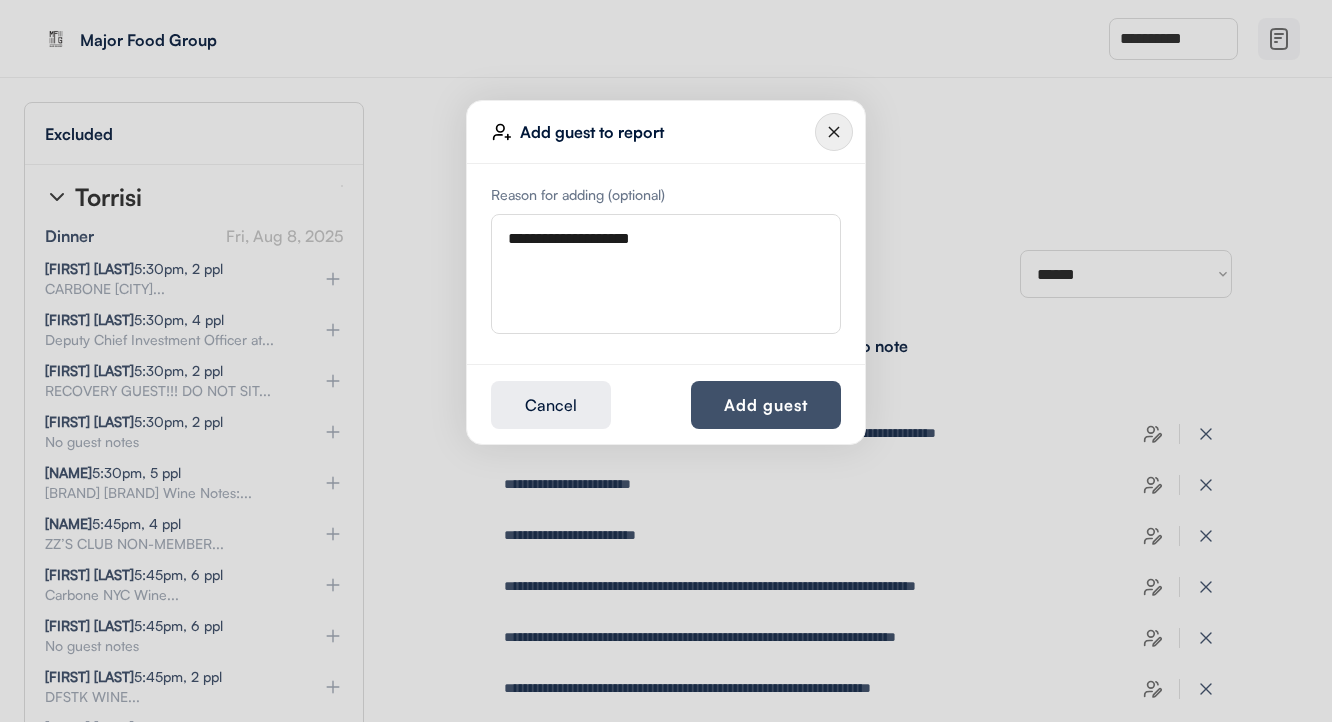 type on "**********" 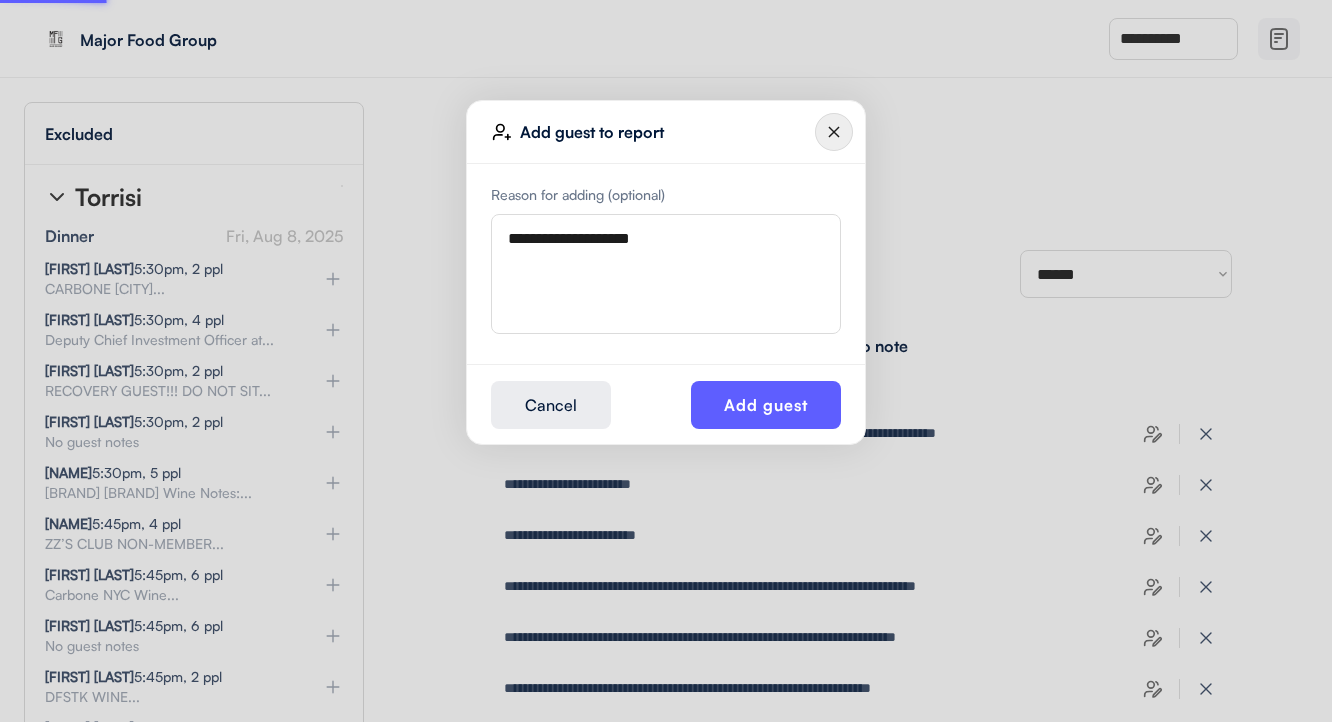 type 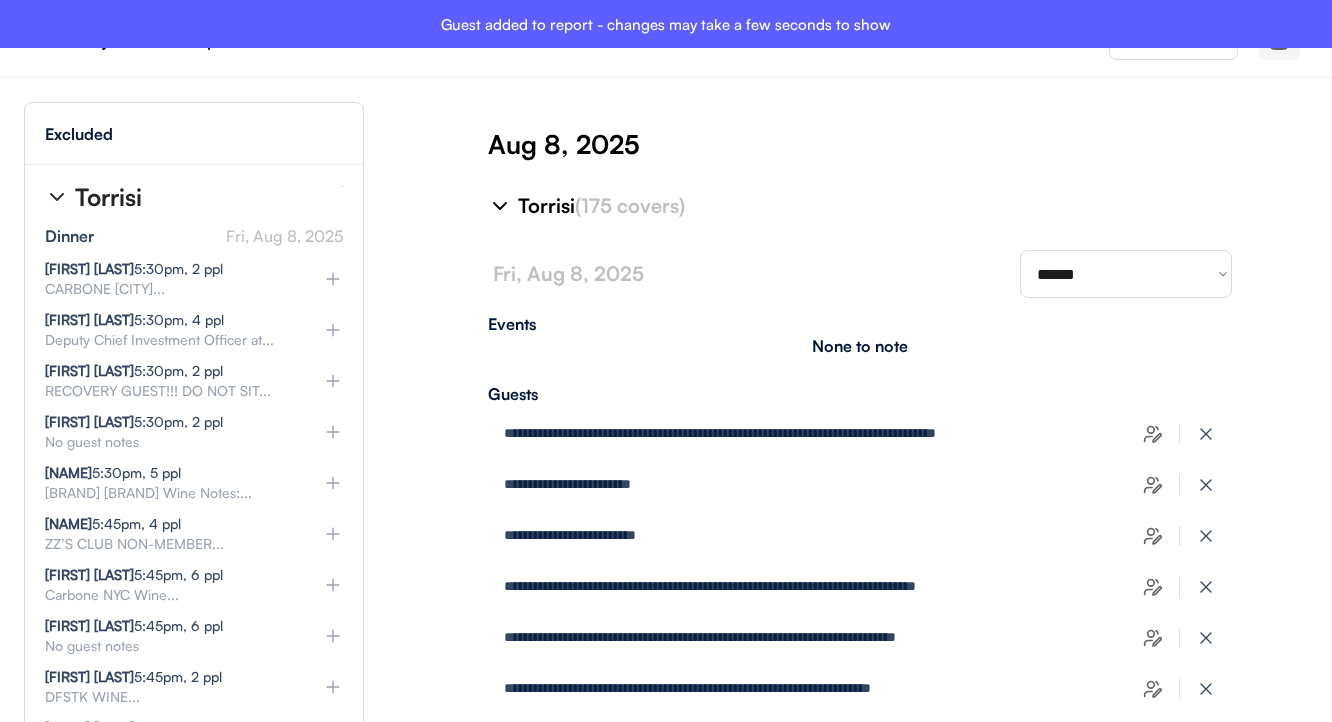 type on "**********" 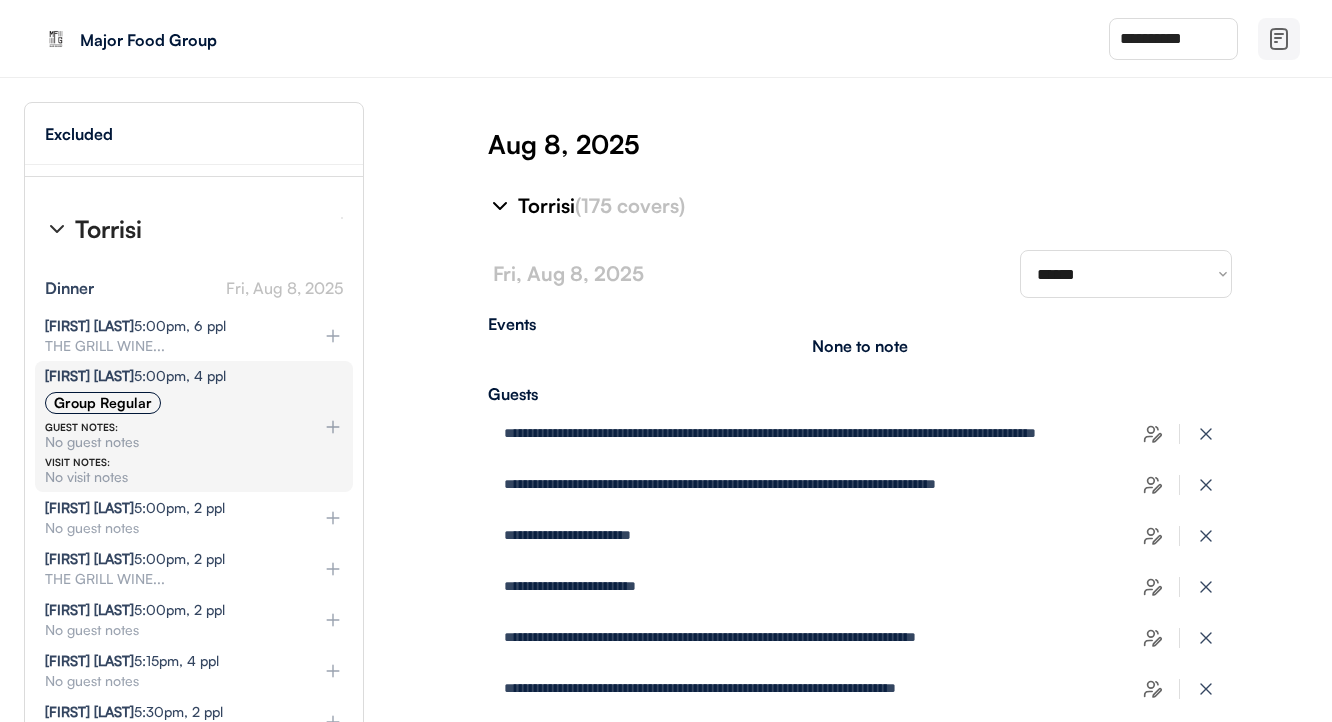 scroll, scrollTop: 5701, scrollLeft: 0, axis: vertical 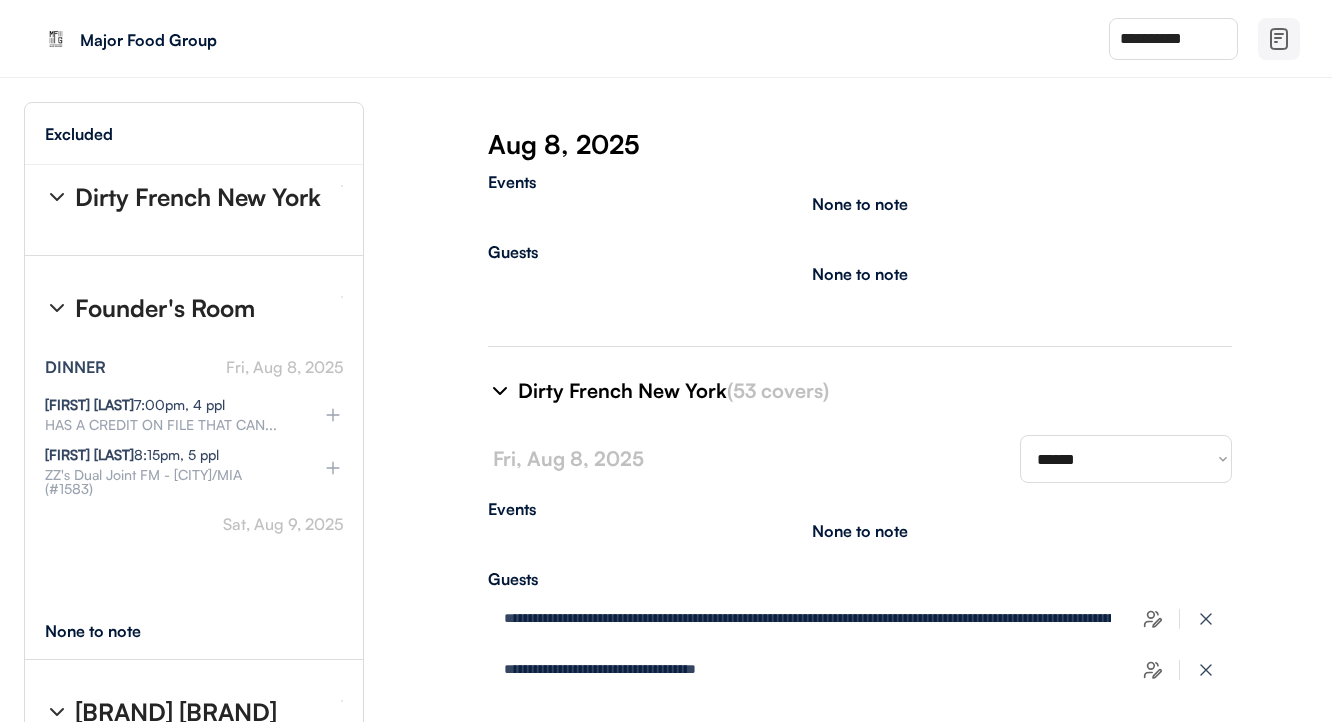 type on "**********" 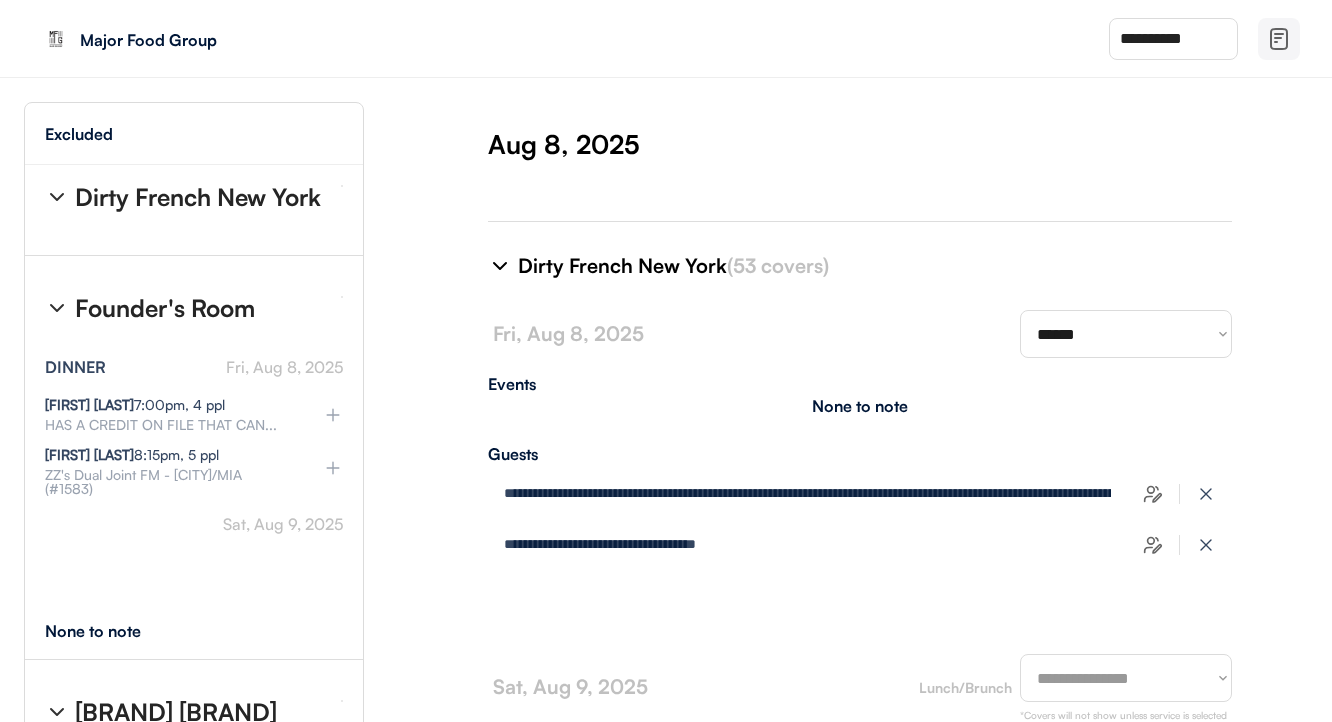 scroll, scrollTop: 3873, scrollLeft: 0, axis: vertical 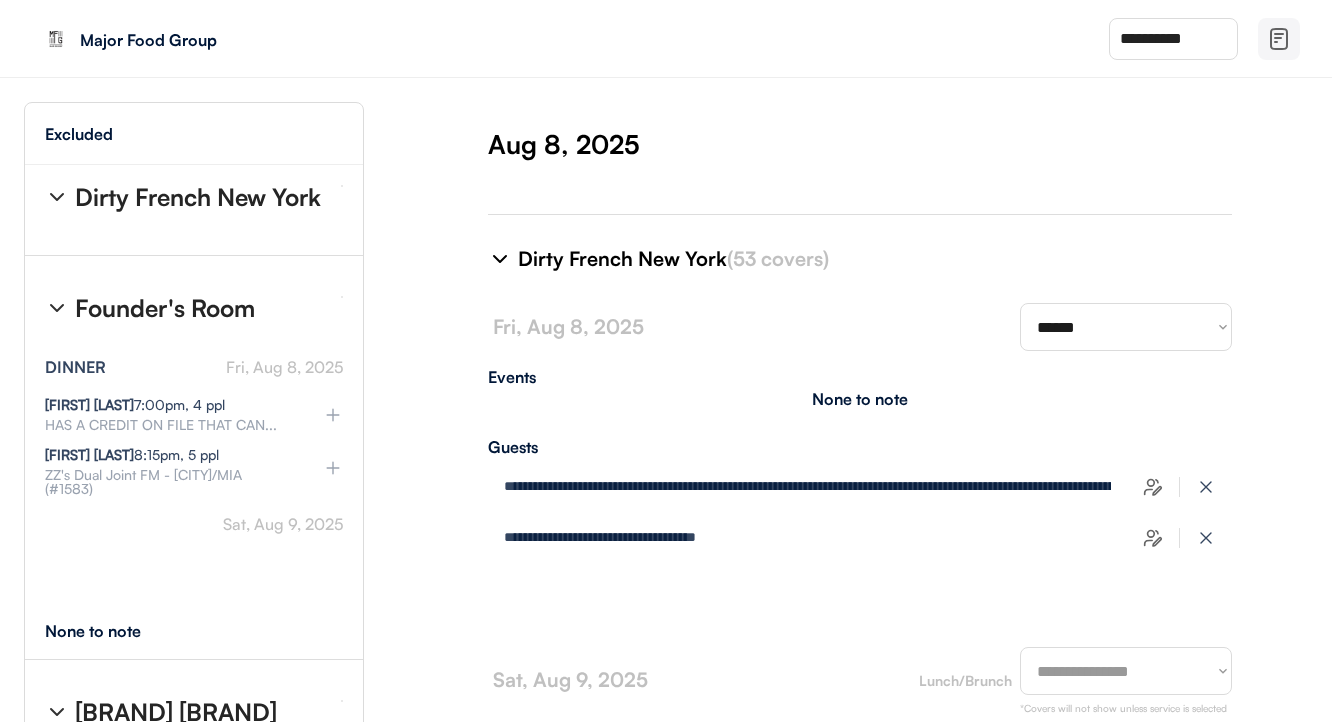 select on "********" 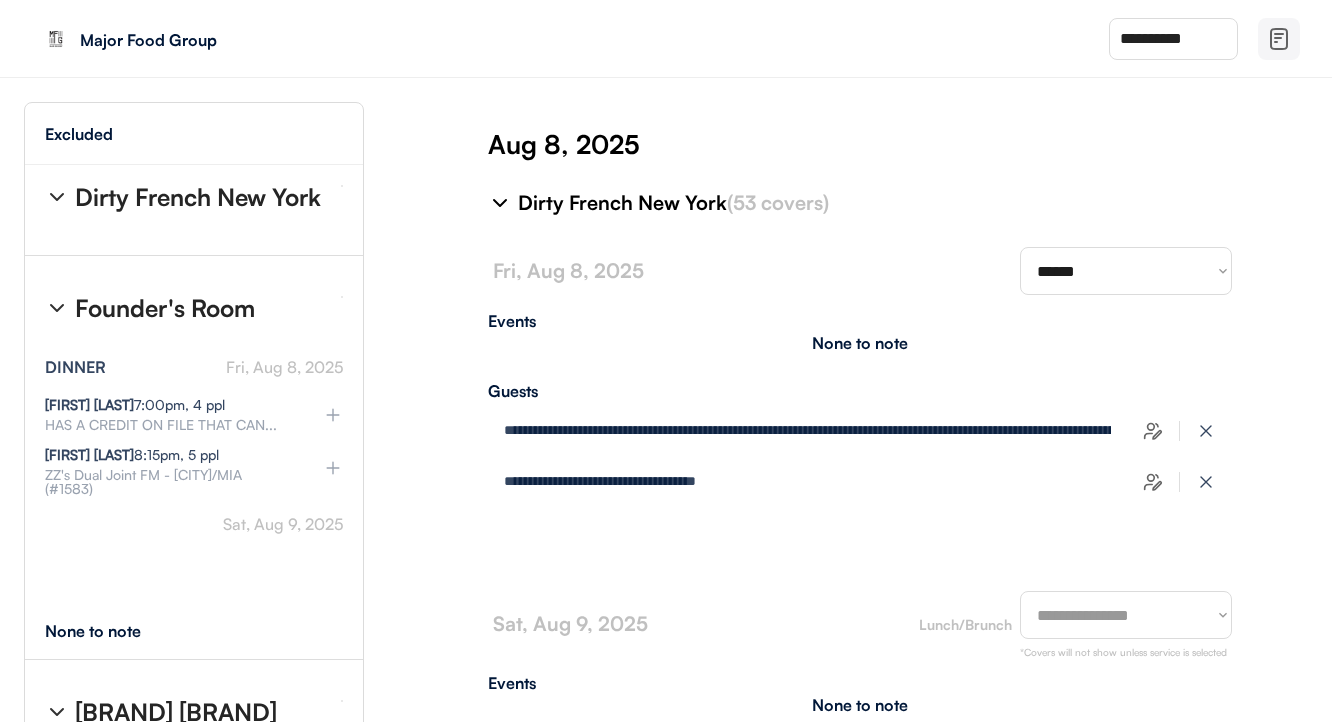 scroll, scrollTop: 3935, scrollLeft: 0, axis: vertical 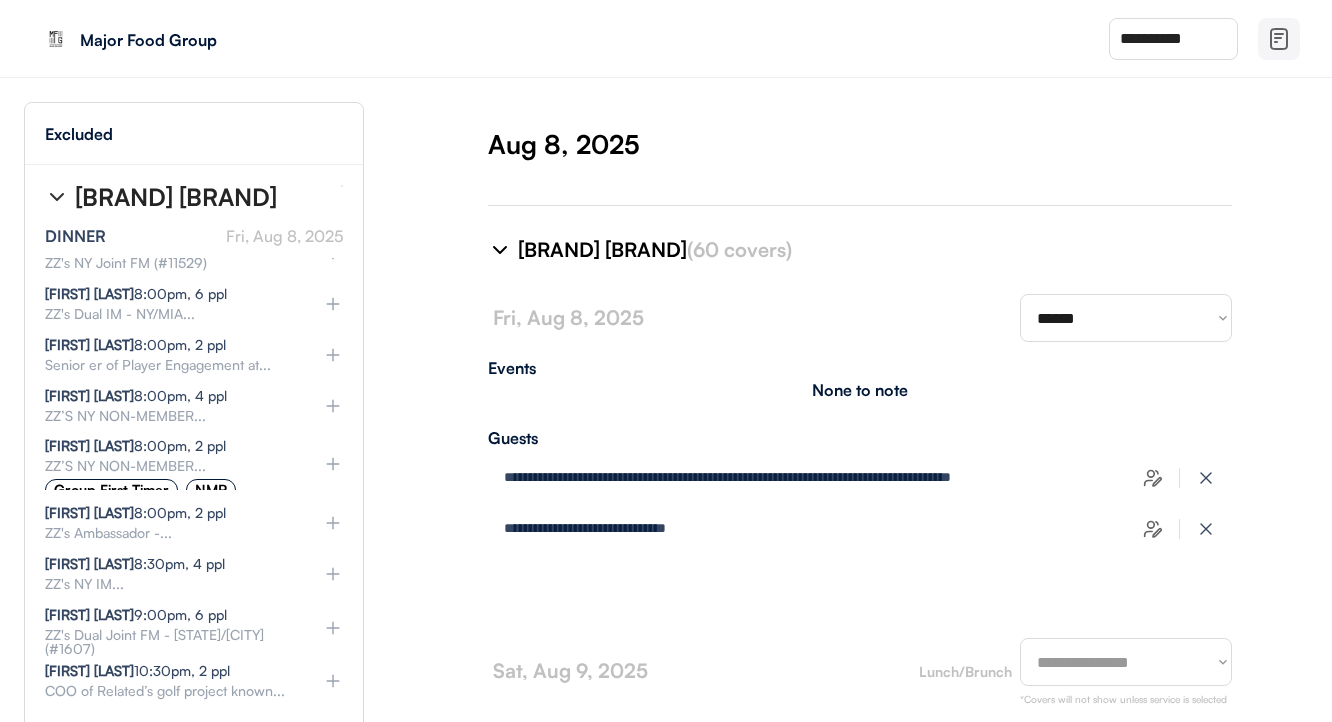 select on "********" 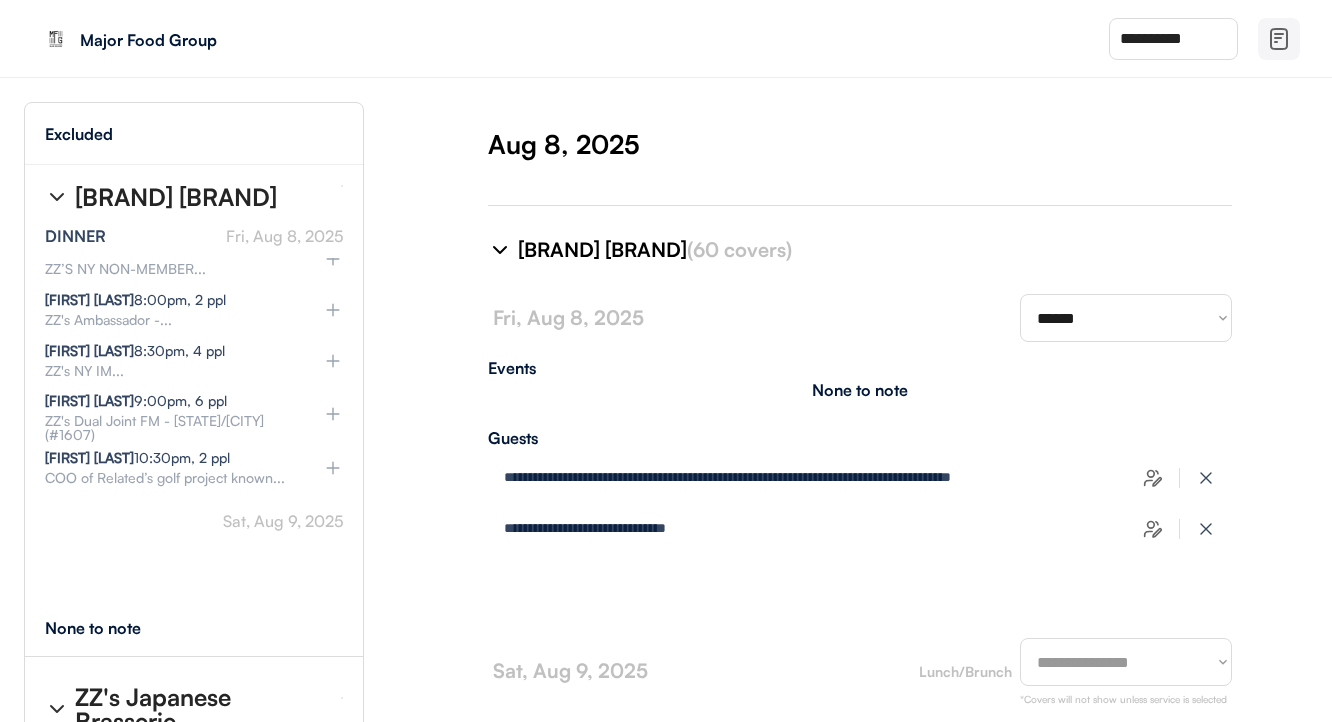 scroll, scrollTop: 14842, scrollLeft: 5, axis: both 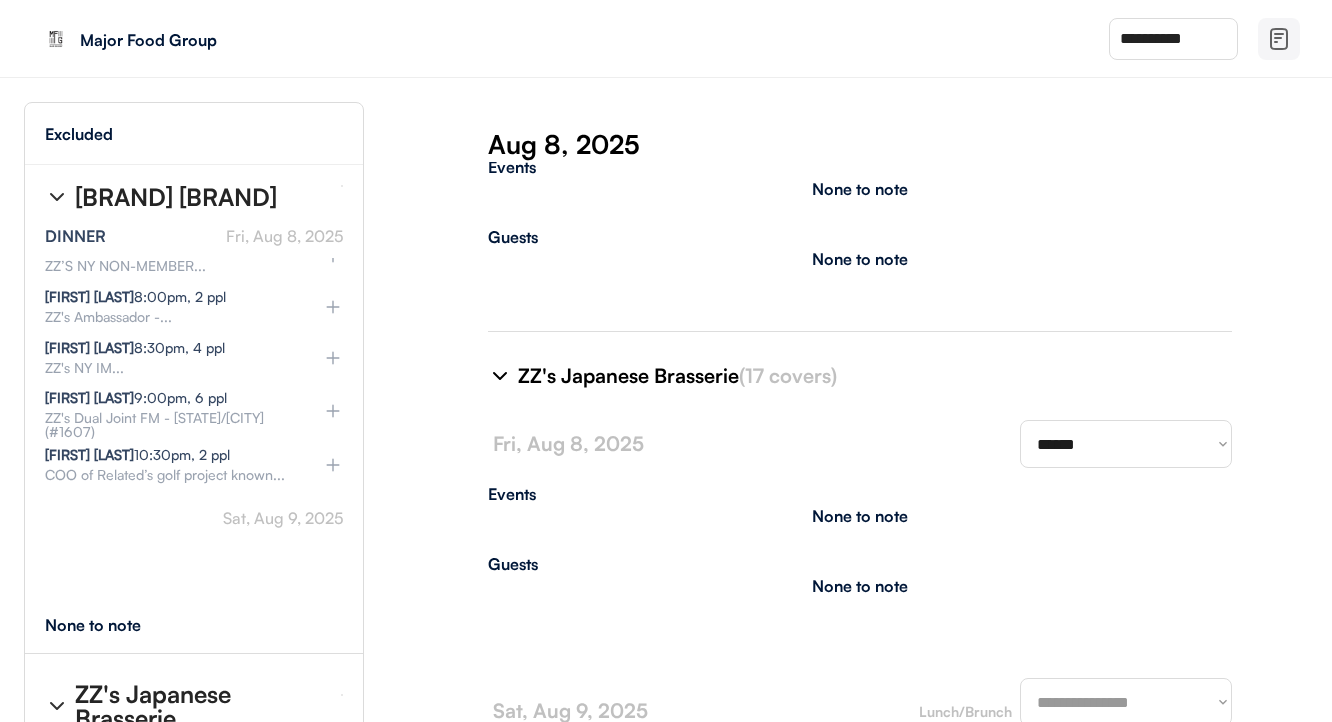 type on "**********" 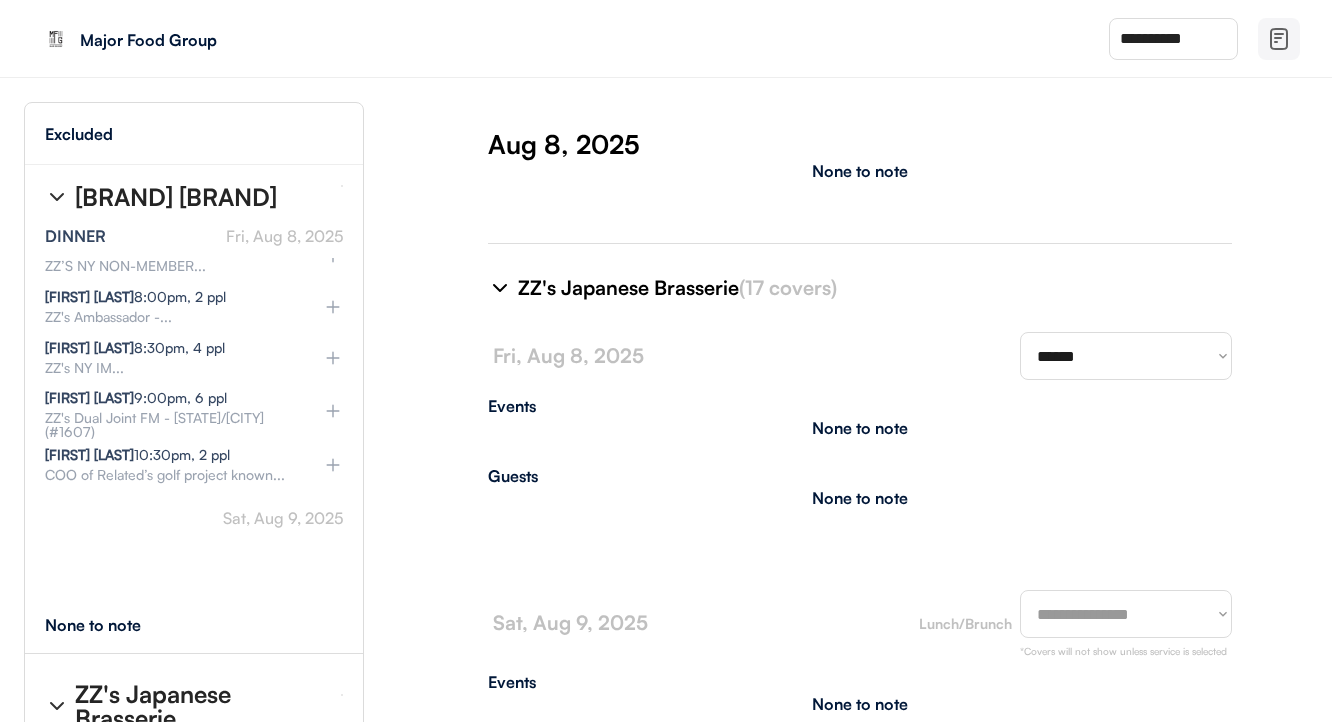 type on "**********" 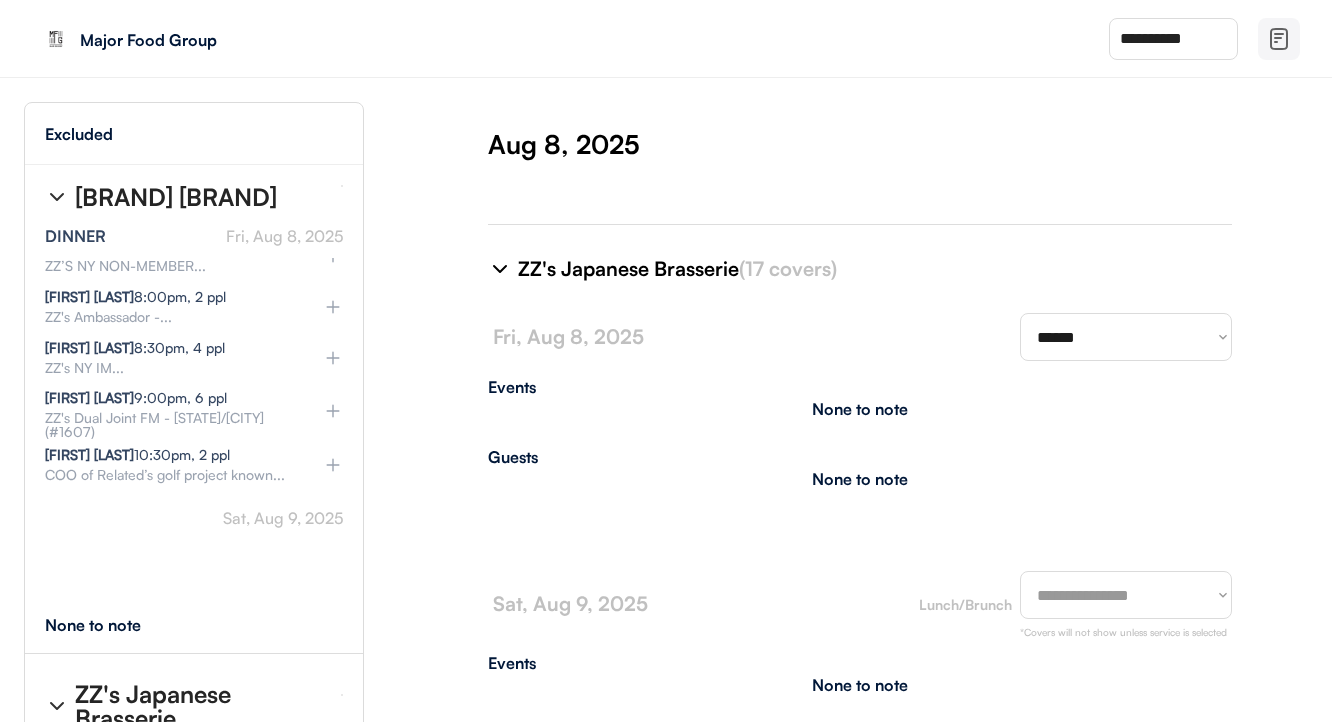 scroll, scrollTop: 5930, scrollLeft: 0, axis: vertical 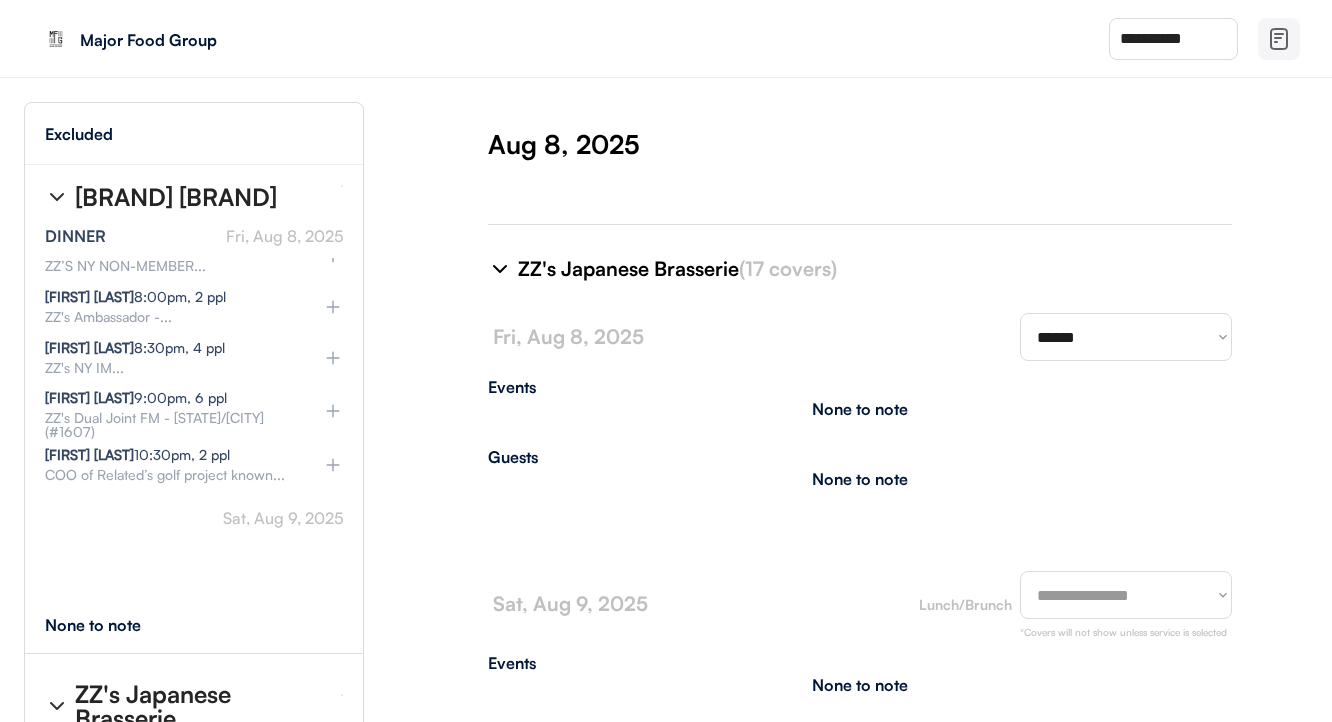 select on "********" 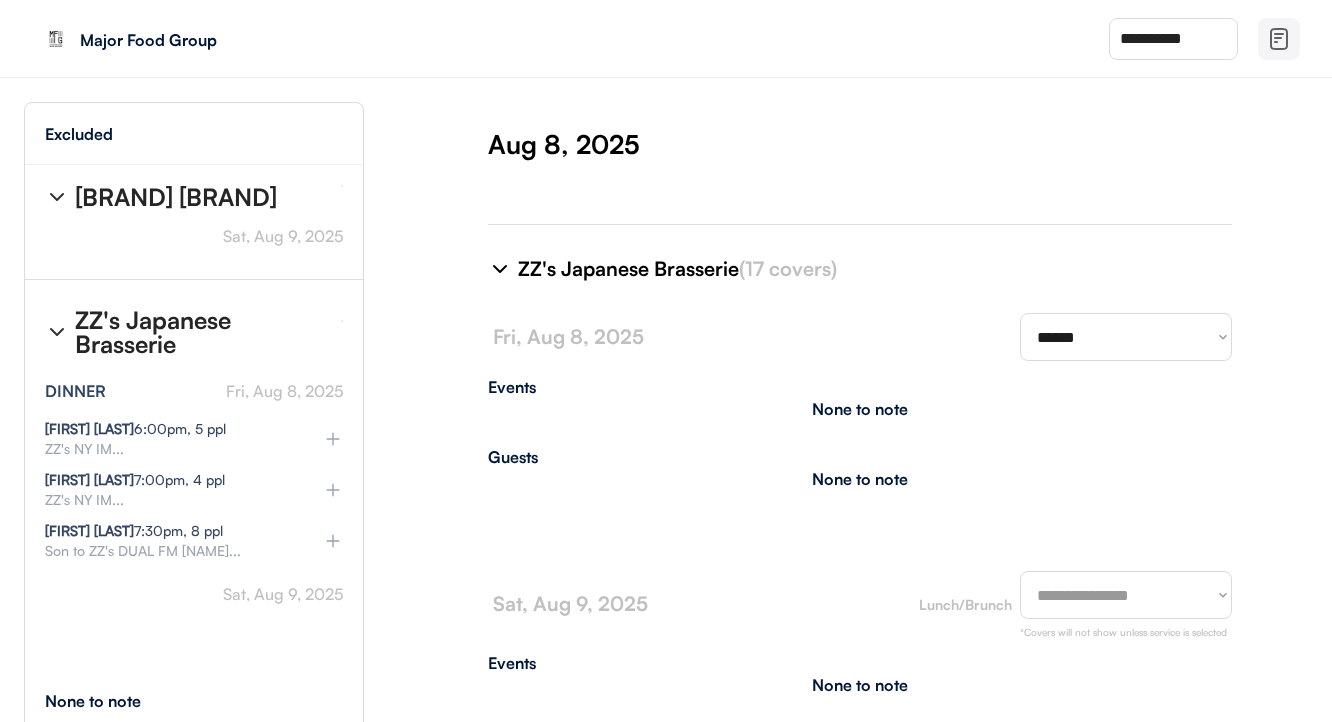 scroll, scrollTop: 15217, scrollLeft: 5, axis: both 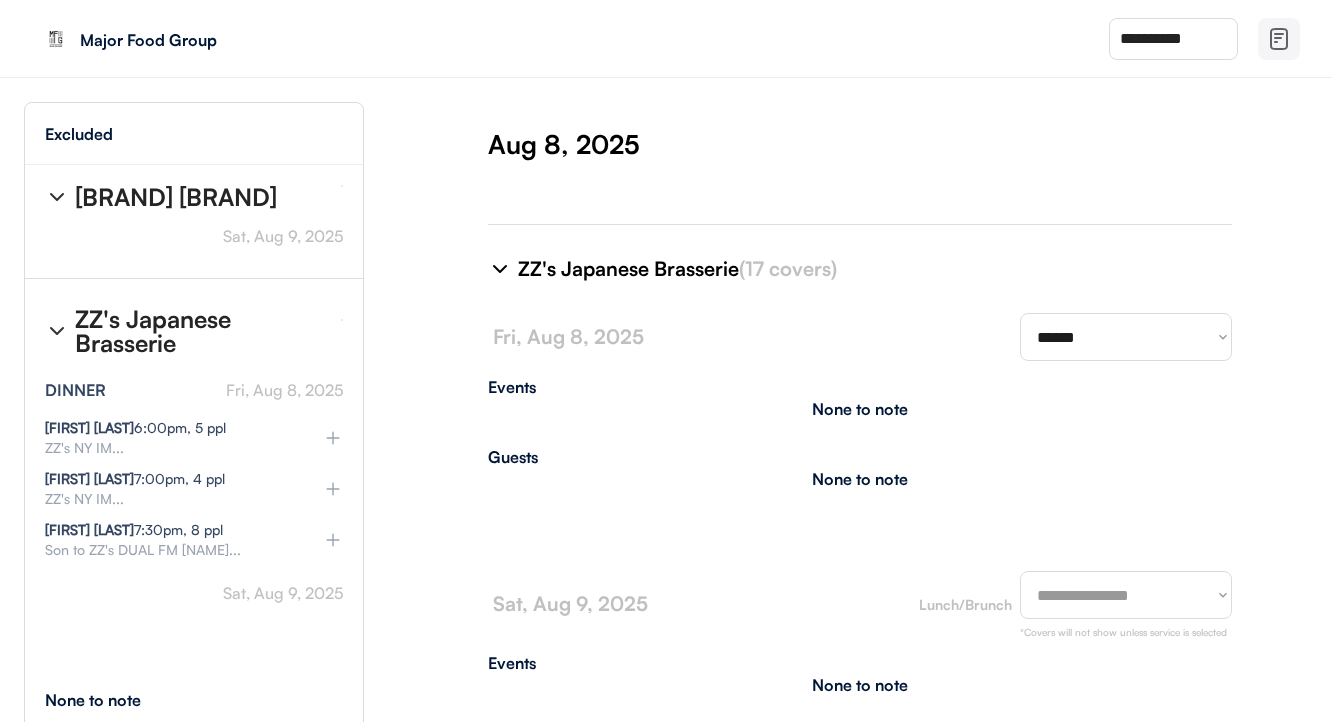 click 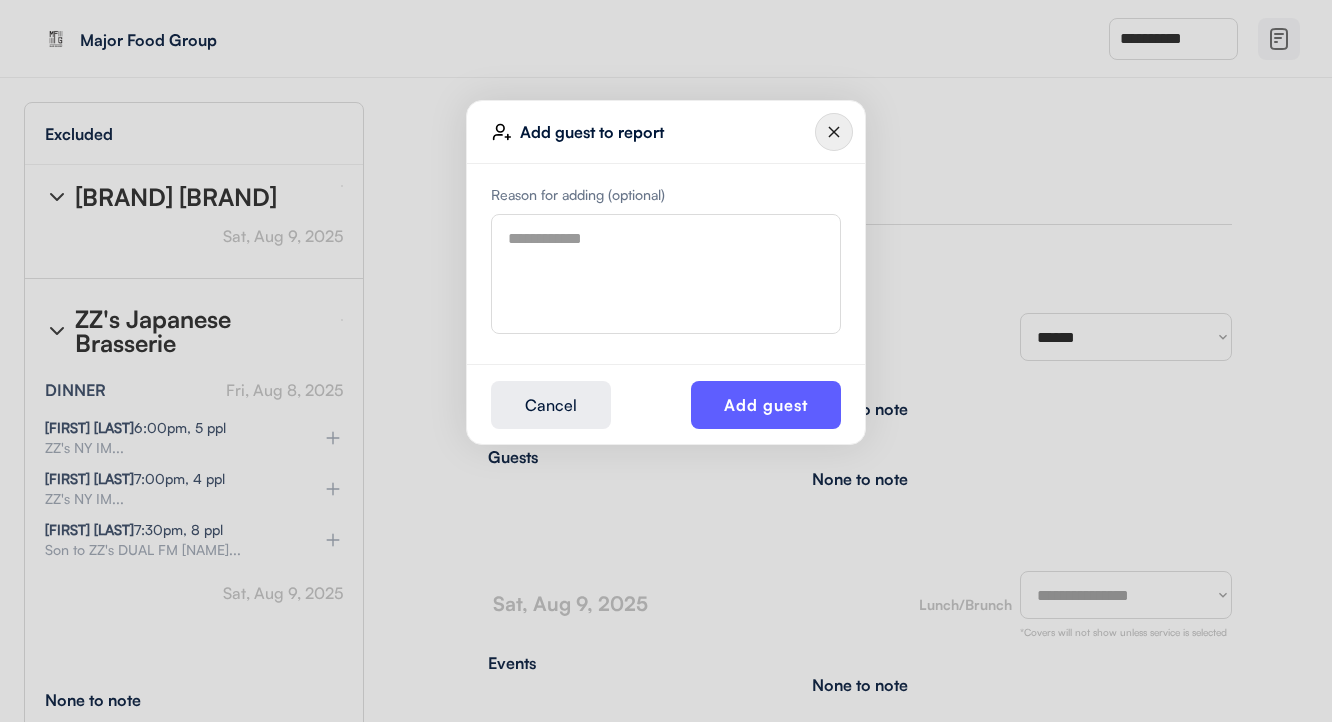 click at bounding box center (666, 274) 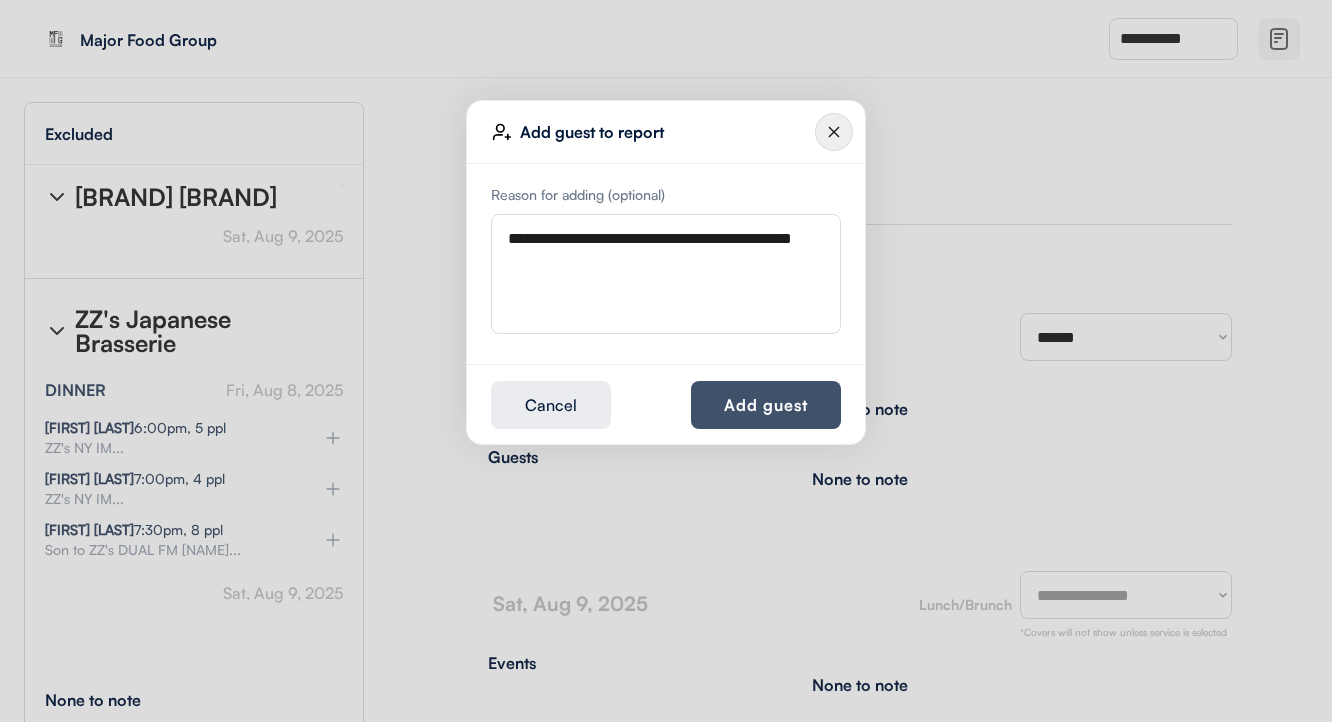 type on "**********" 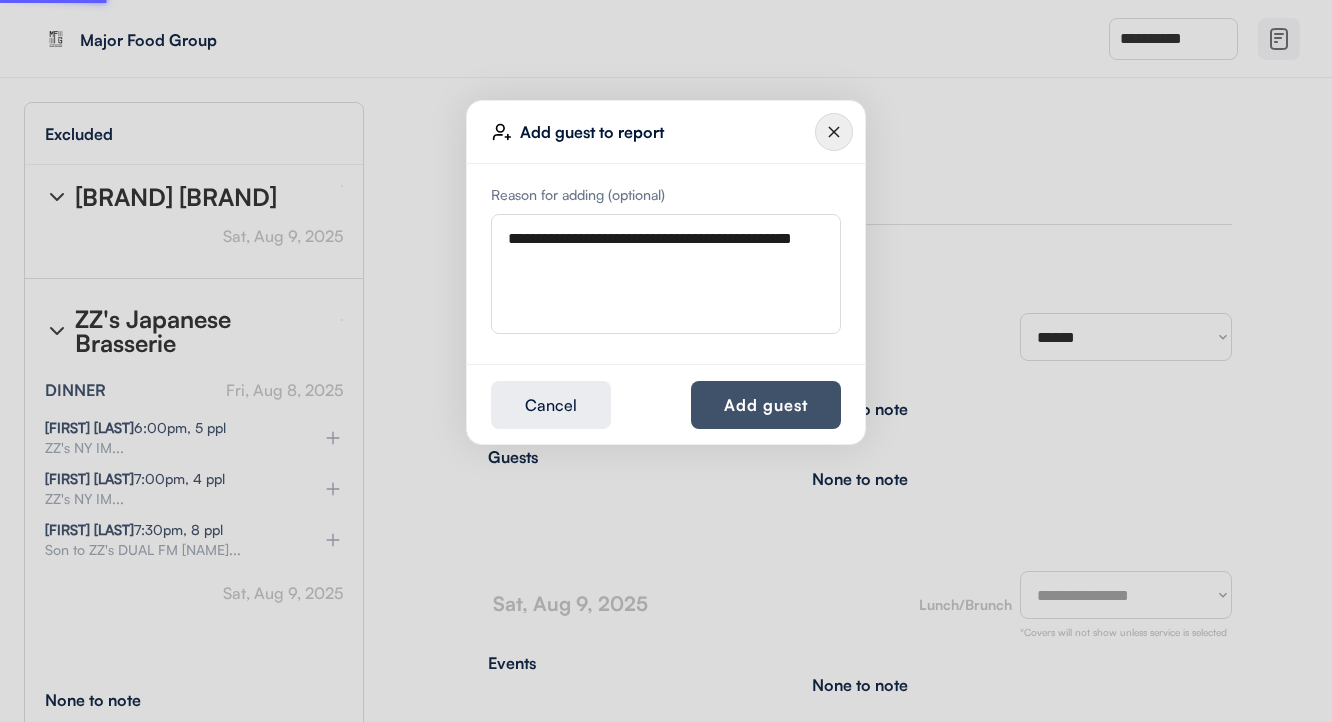 type 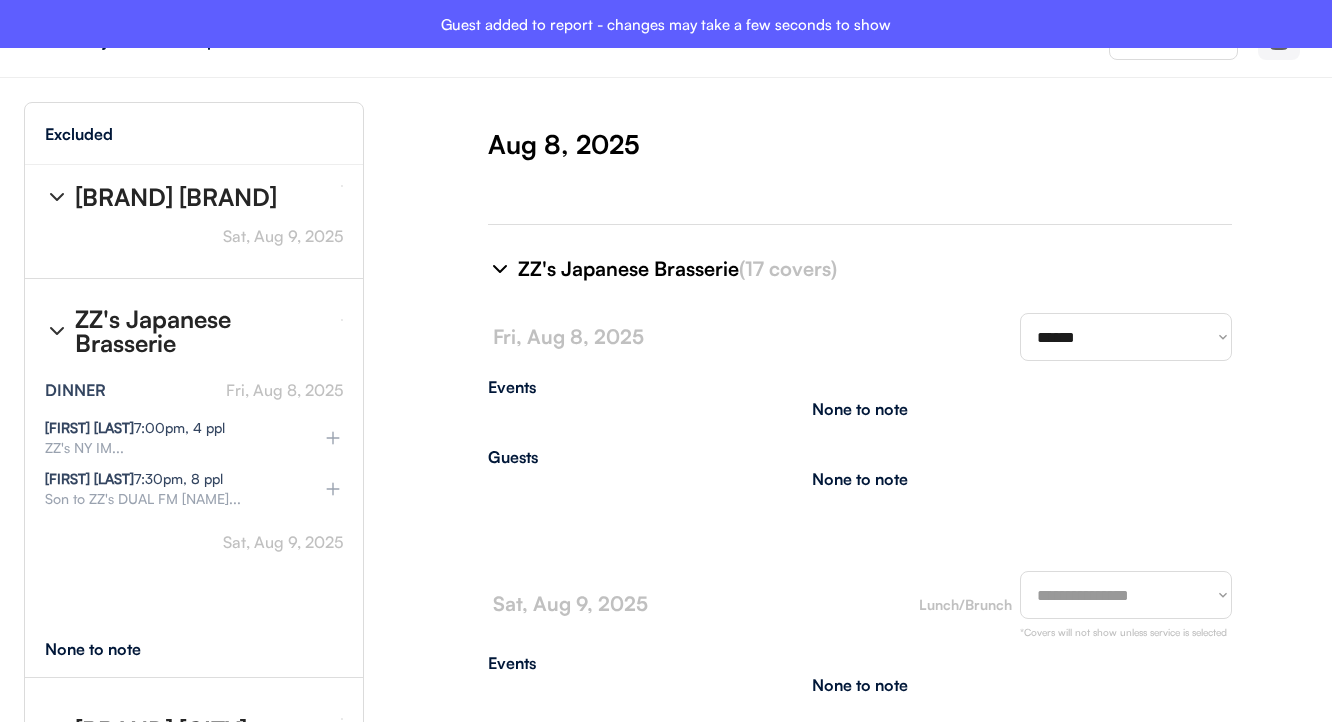 type on "**********" 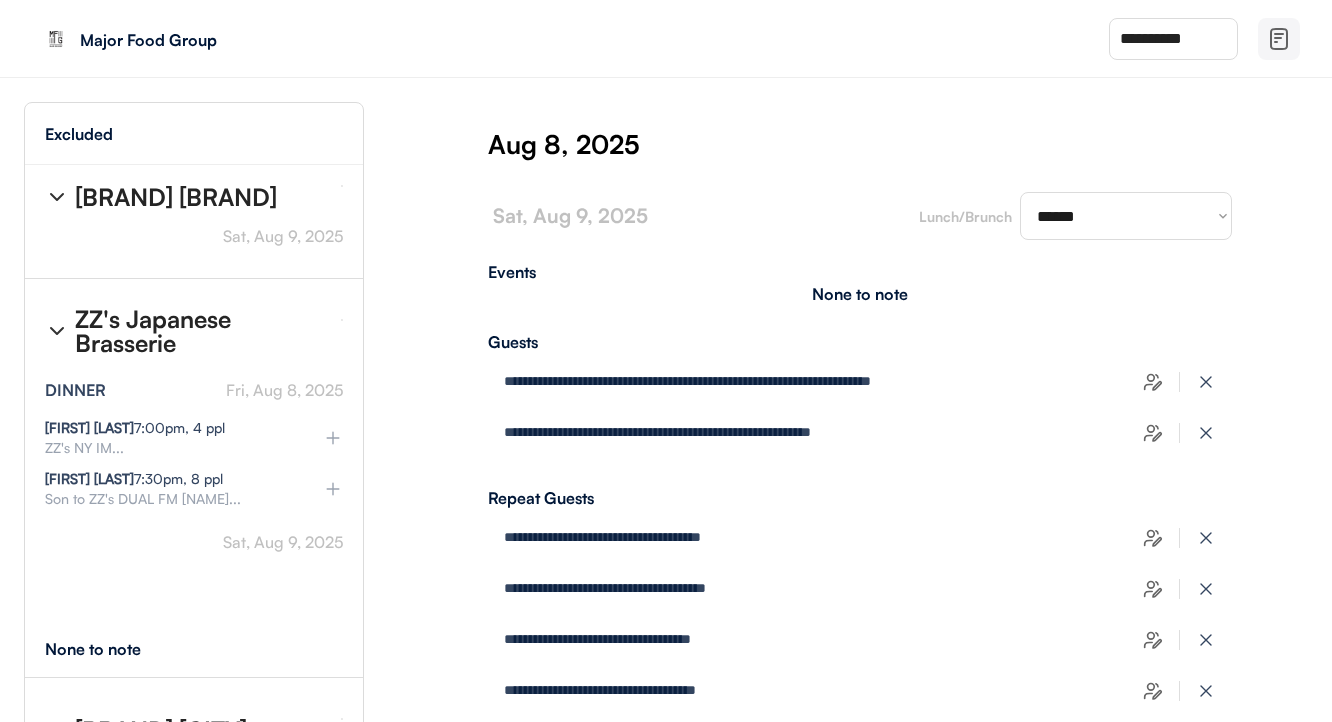 scroll, scrollTop: 7215, scrollLeft: 0, axis: vertical 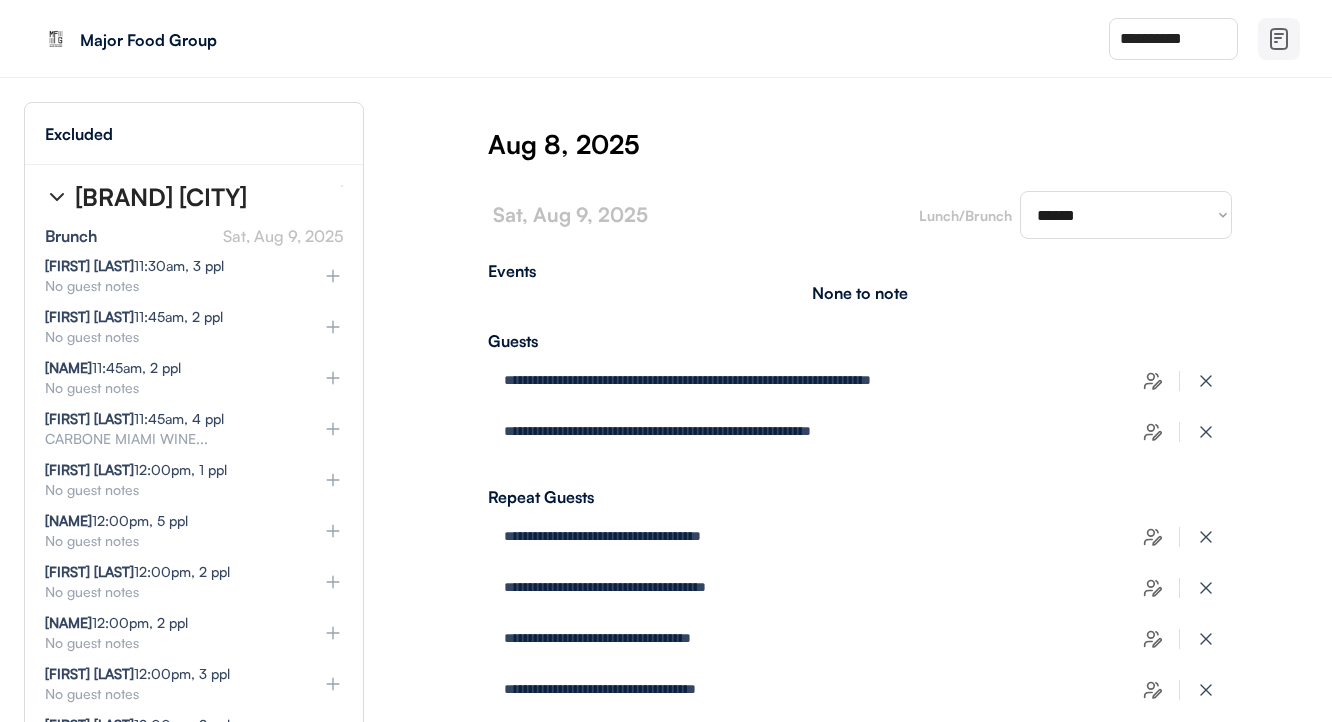 click 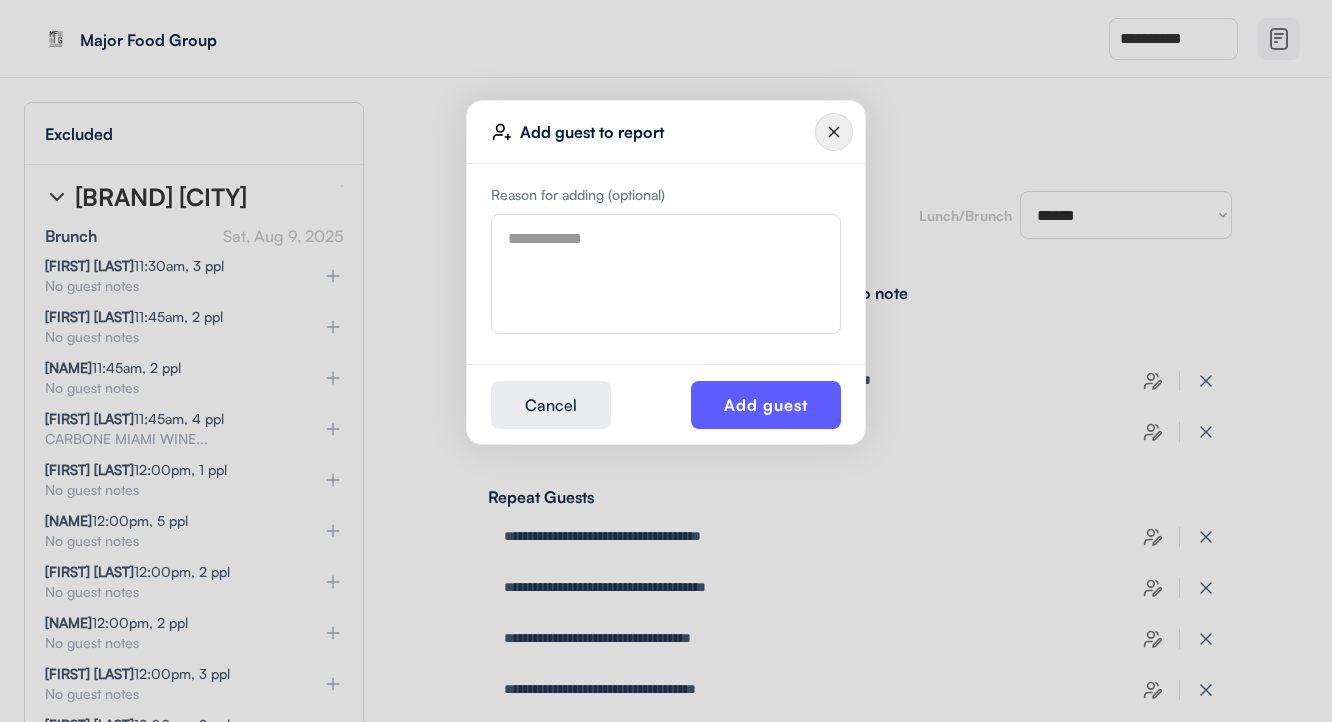 click at bounding box center [666, 274] 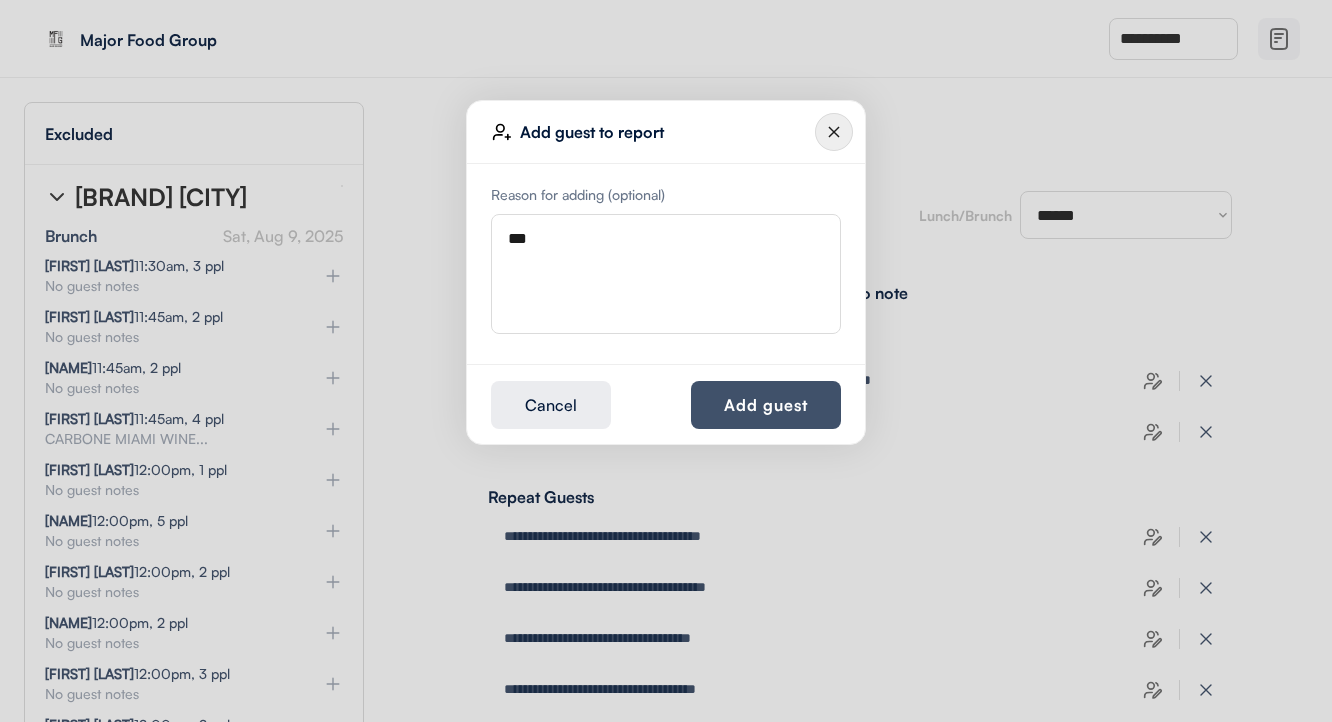 type on "***" 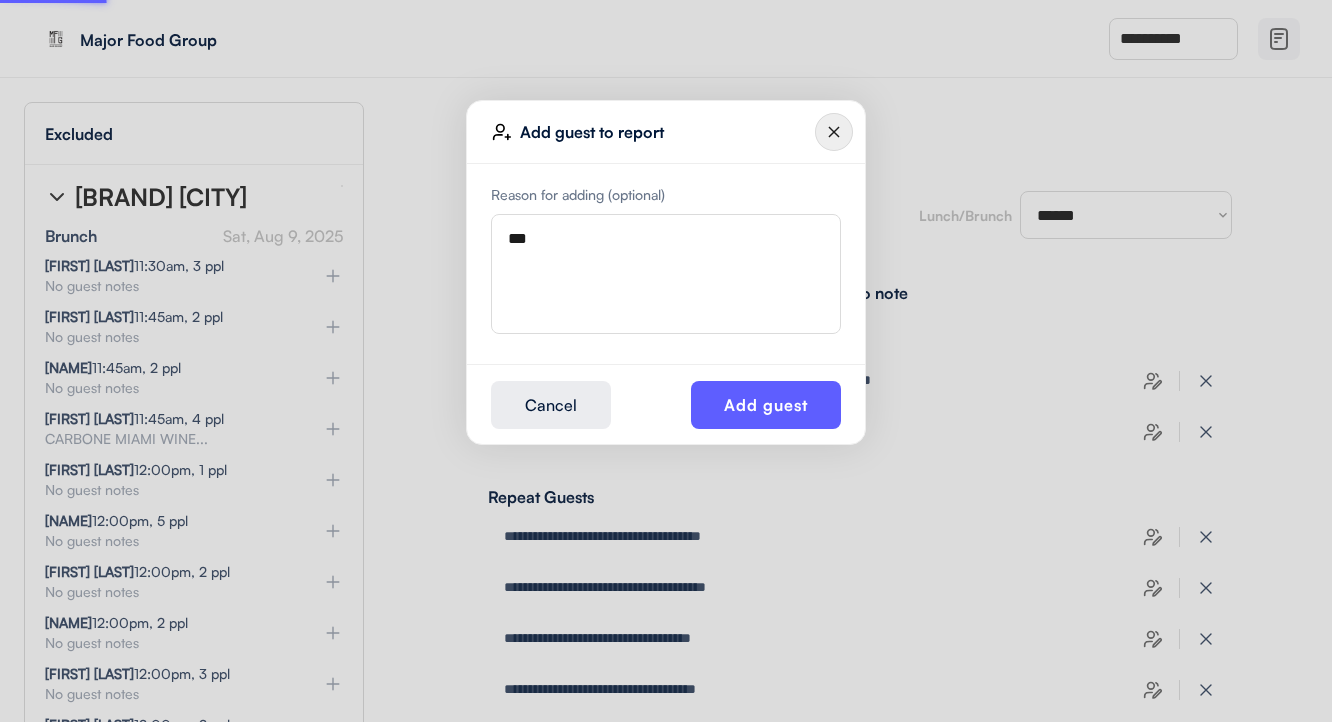 type 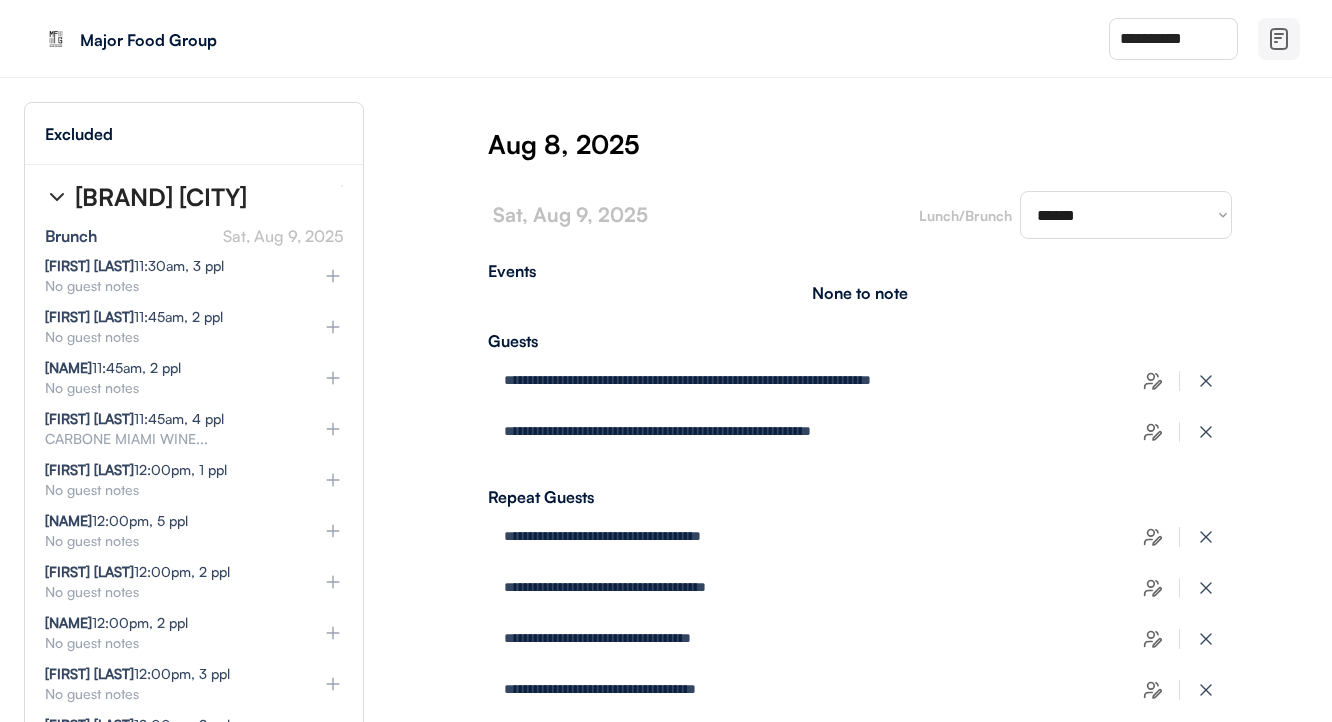type on "**********" 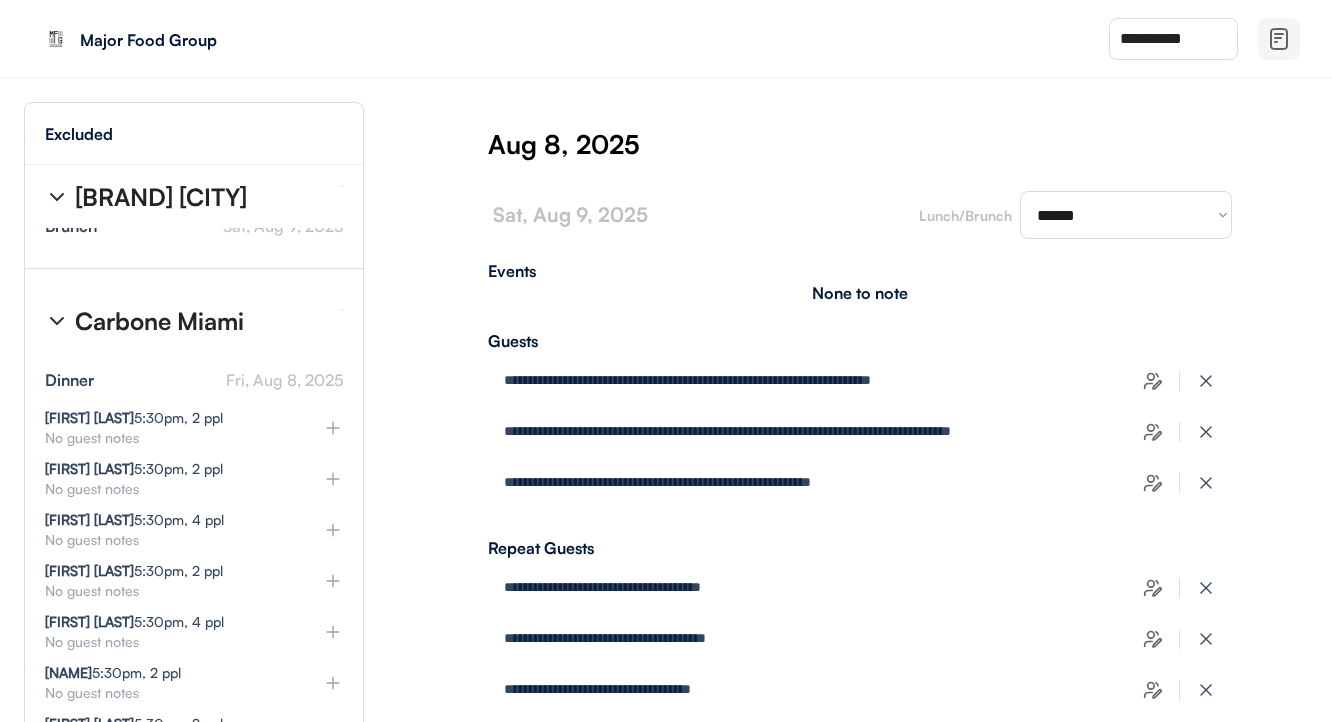 scroll, scrollTop: 32730, scrollLeft: 2, axis: both 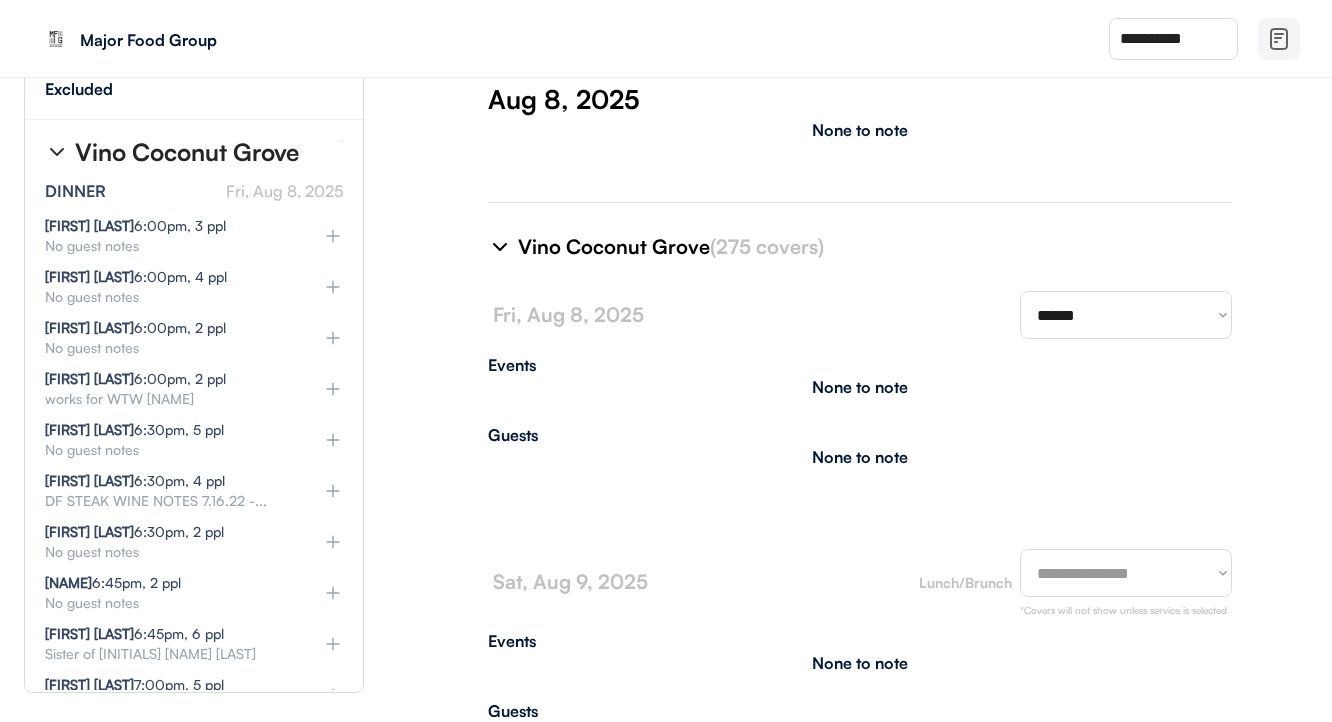 select on "********" 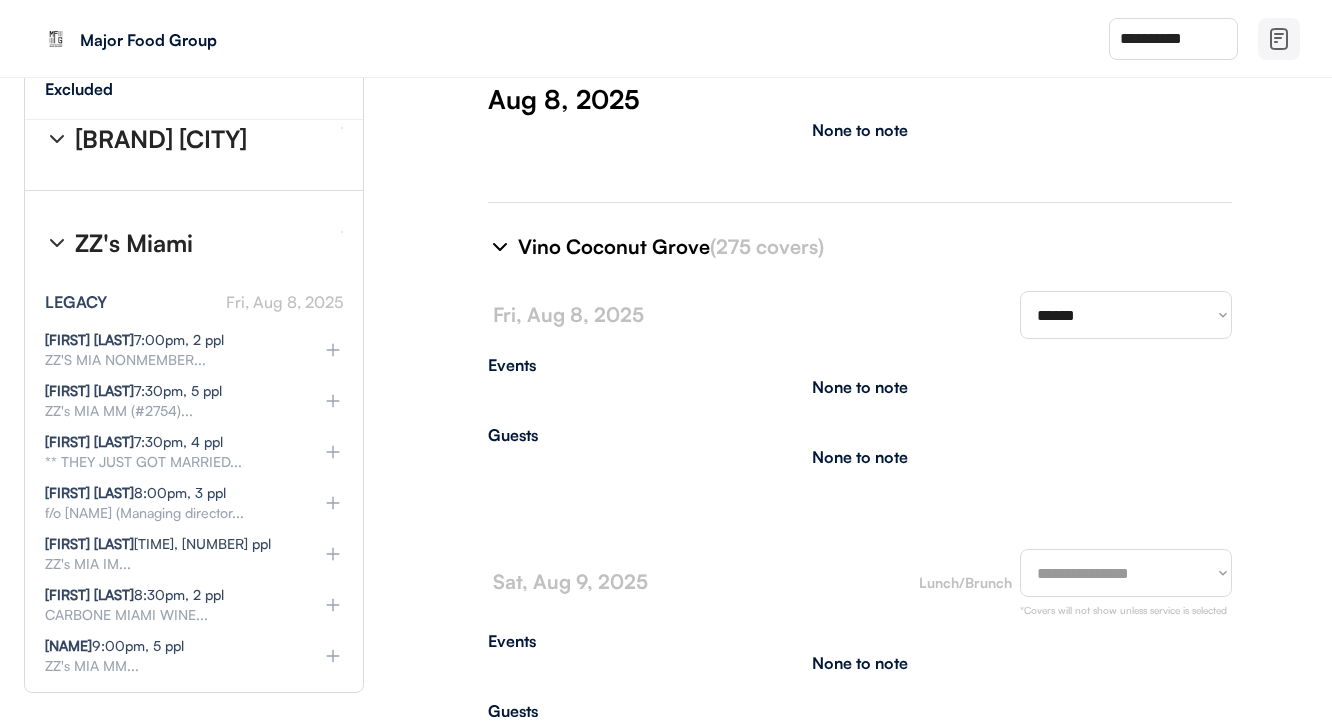 scroll, scrollTop: 46340, scrollLeft: 0, axis: vertical 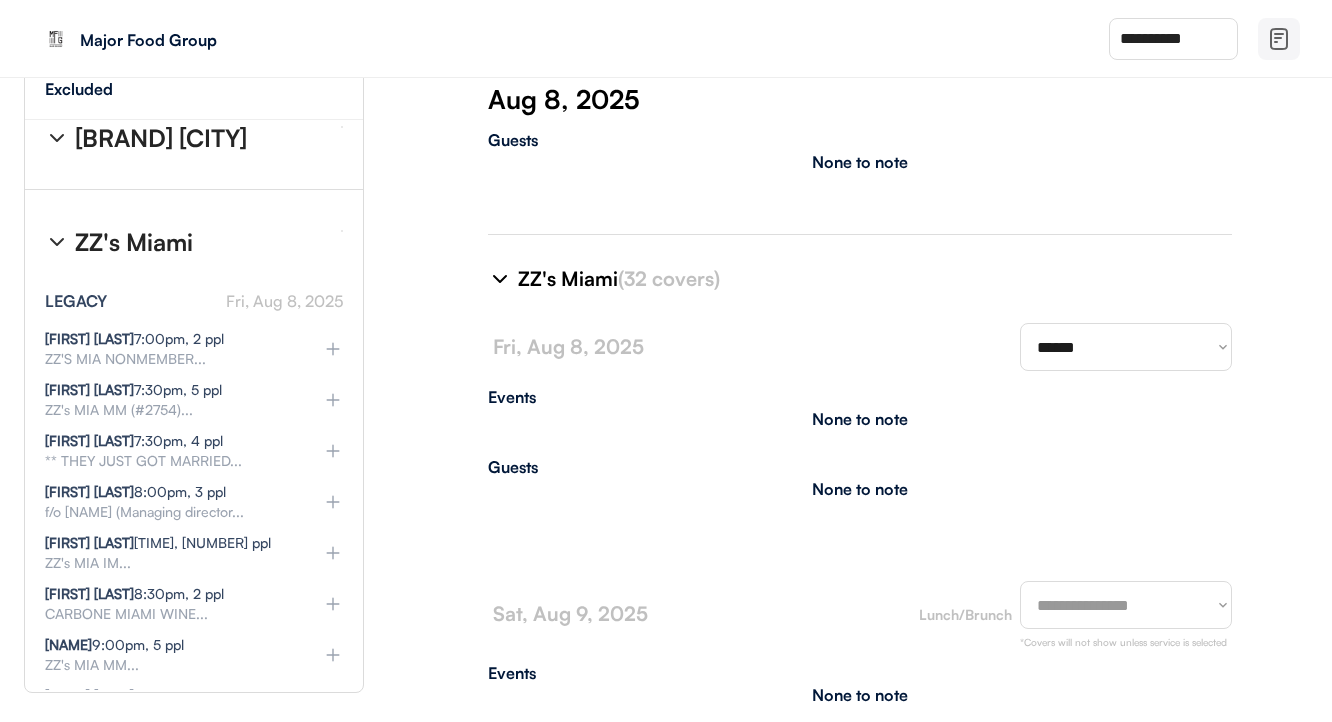 select on "*******" 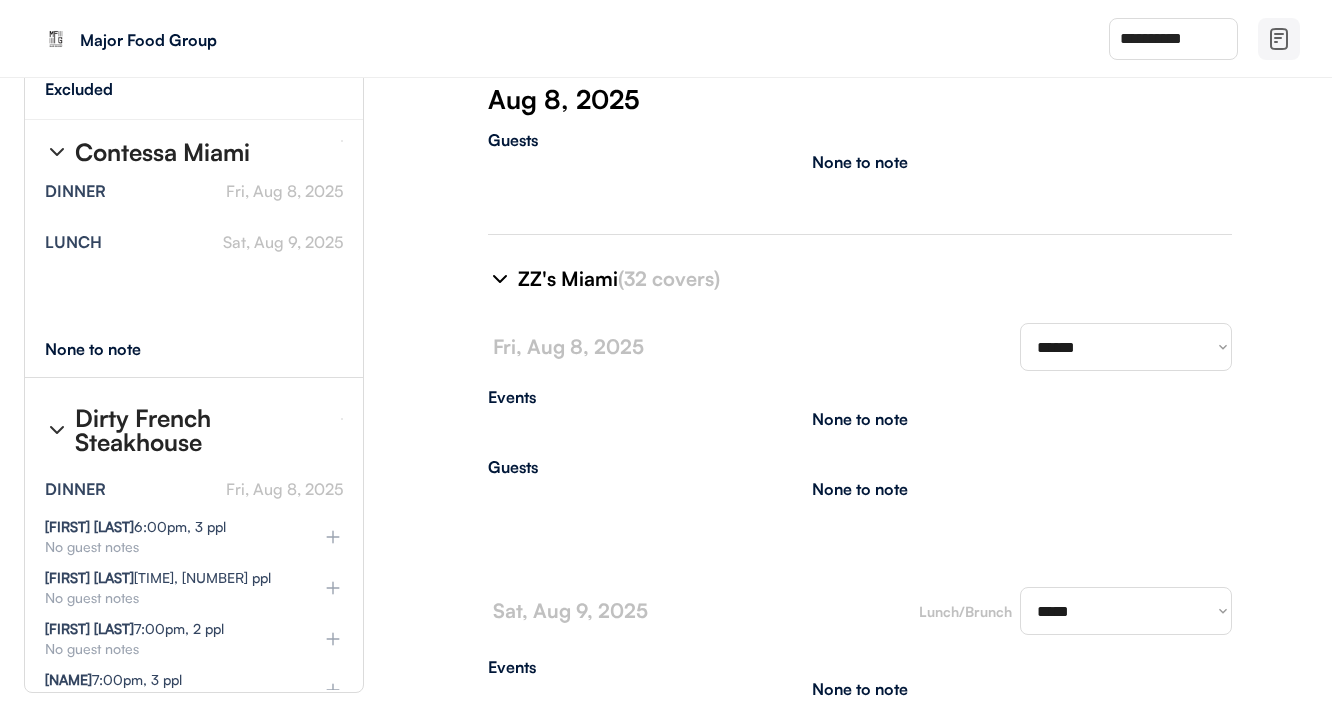 scroll, scrollTop: 47869, scrollLeft: 0, axis: vertical 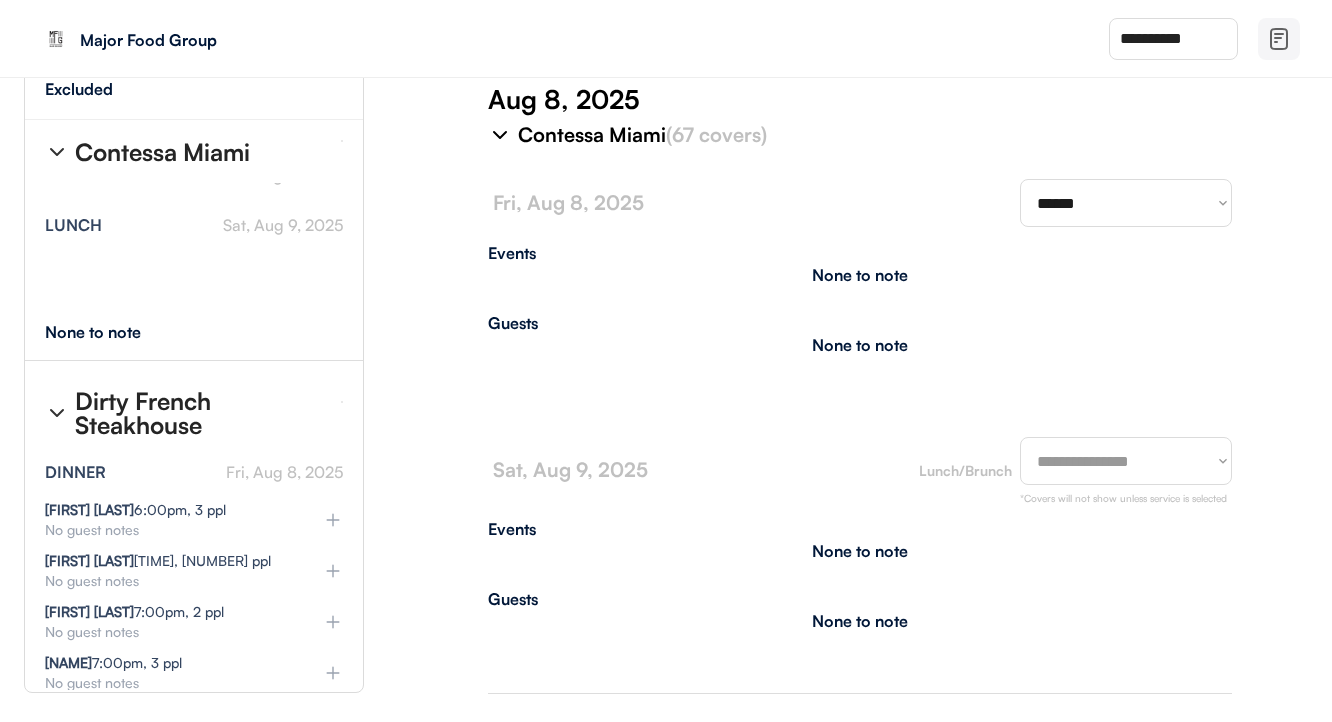 type on "**********" 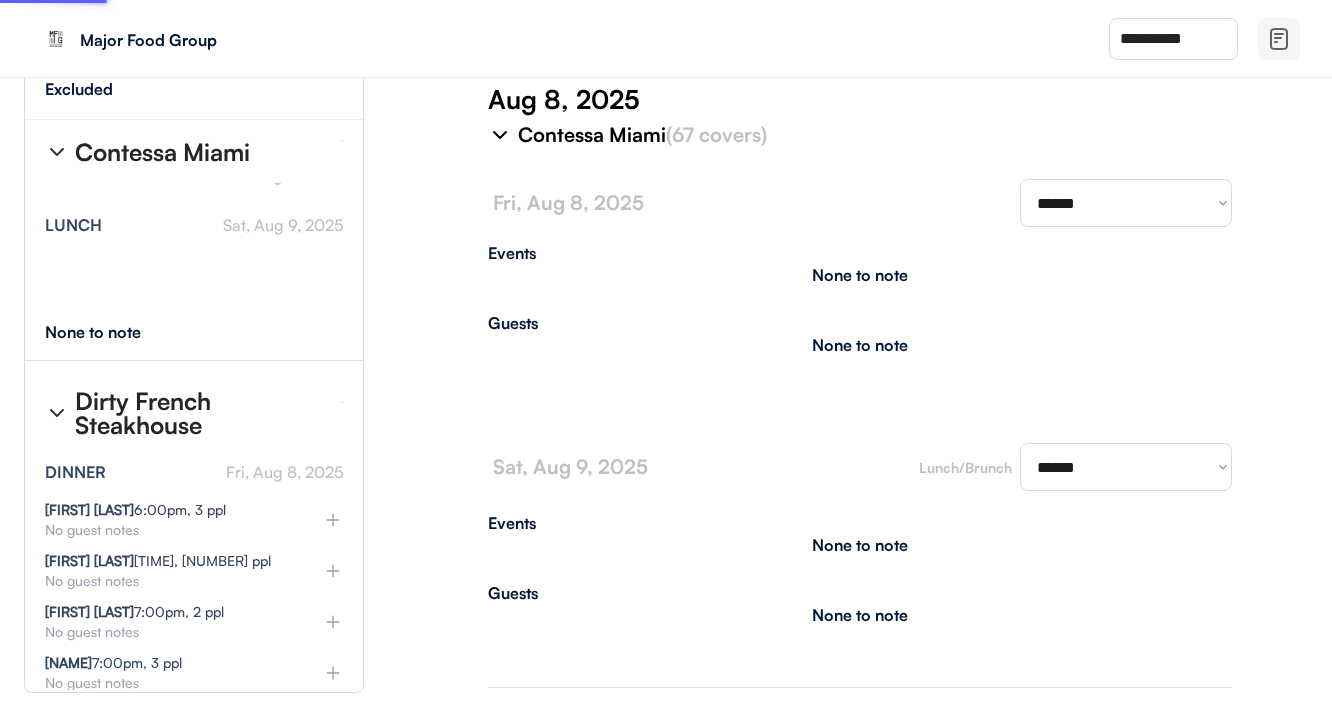 select on "********" 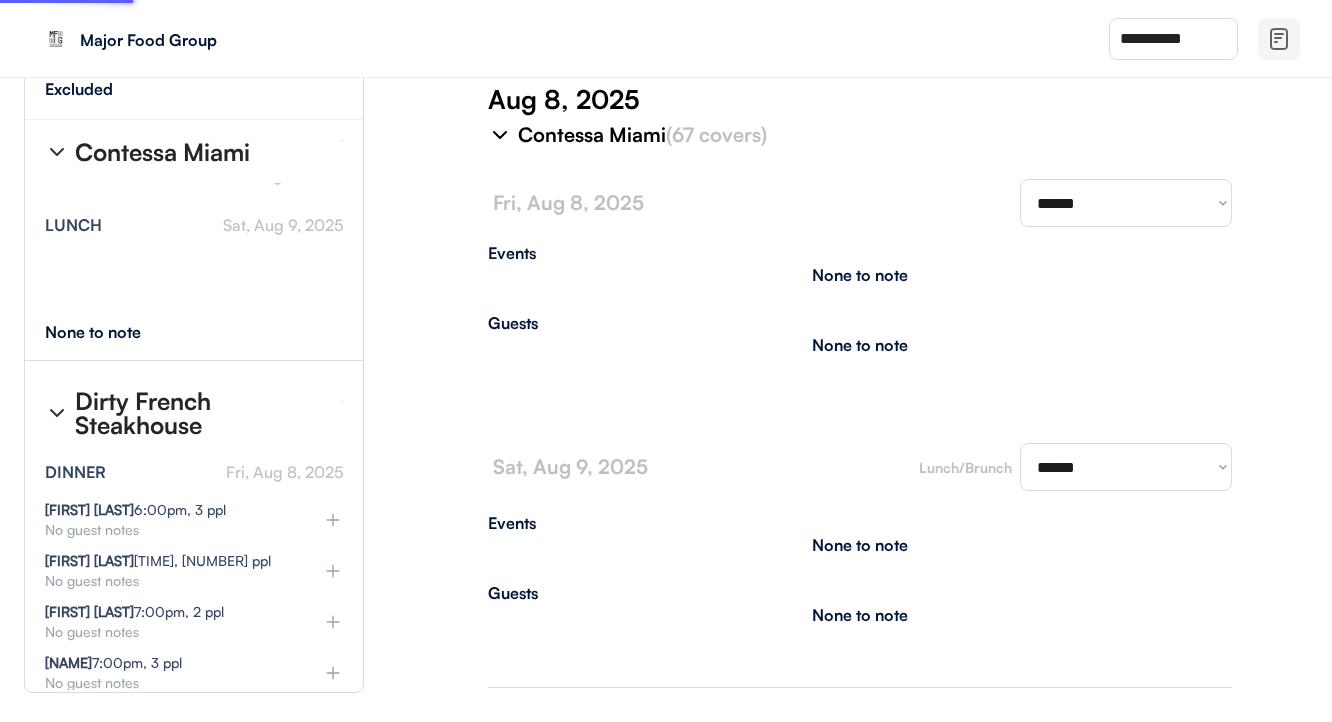 select on "********" 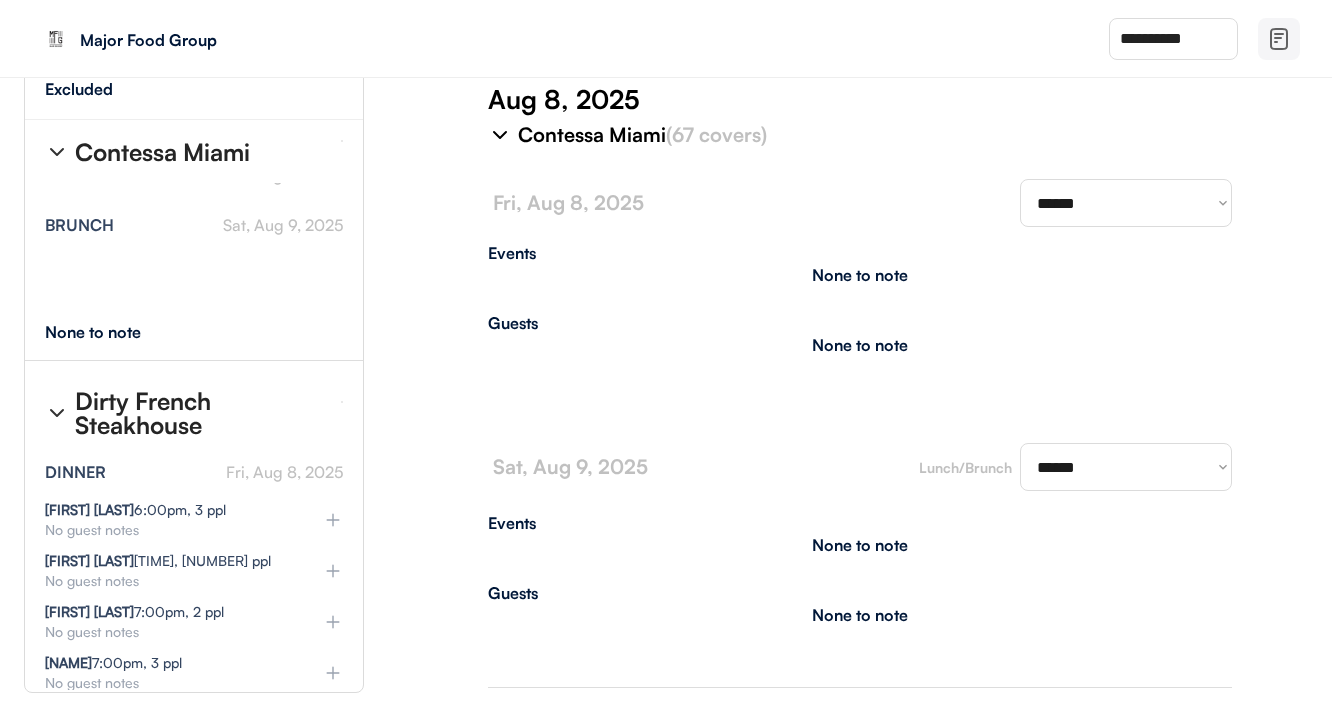 type on "**********" 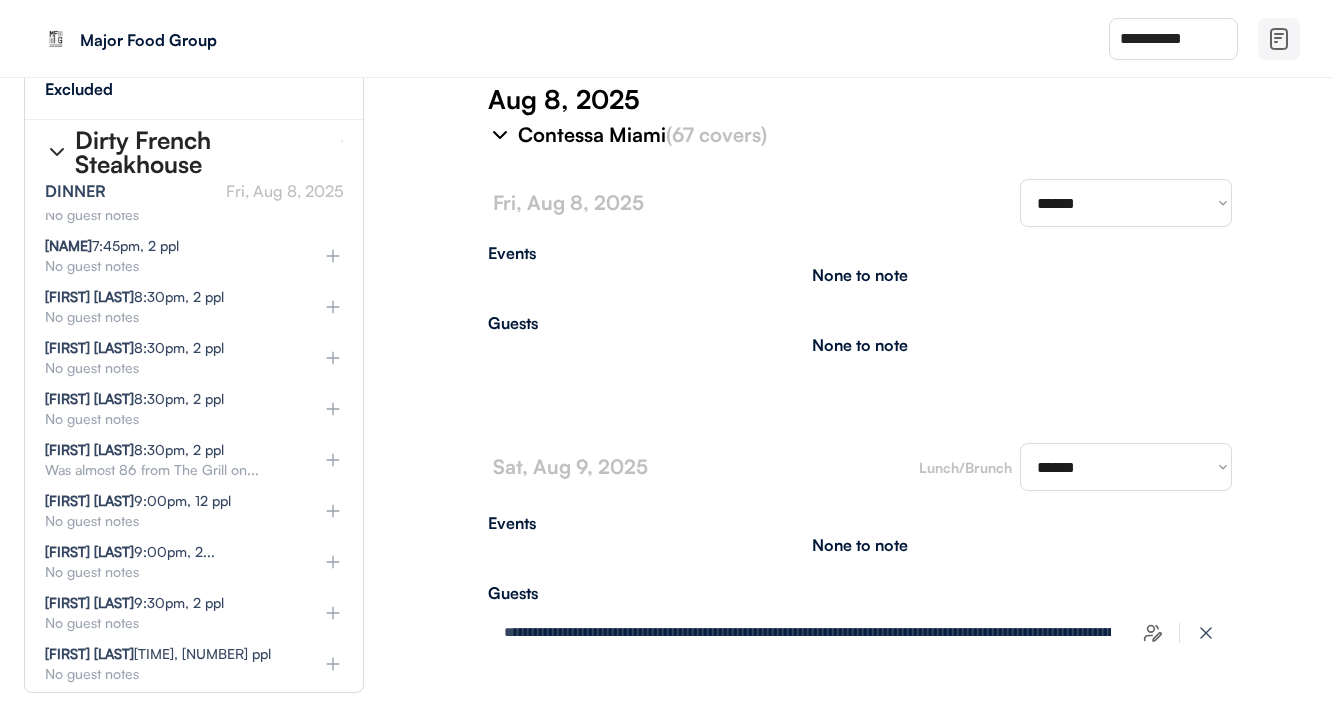 scroll, scrollTop: 48530, scrollLeft: 0, axis: vertical 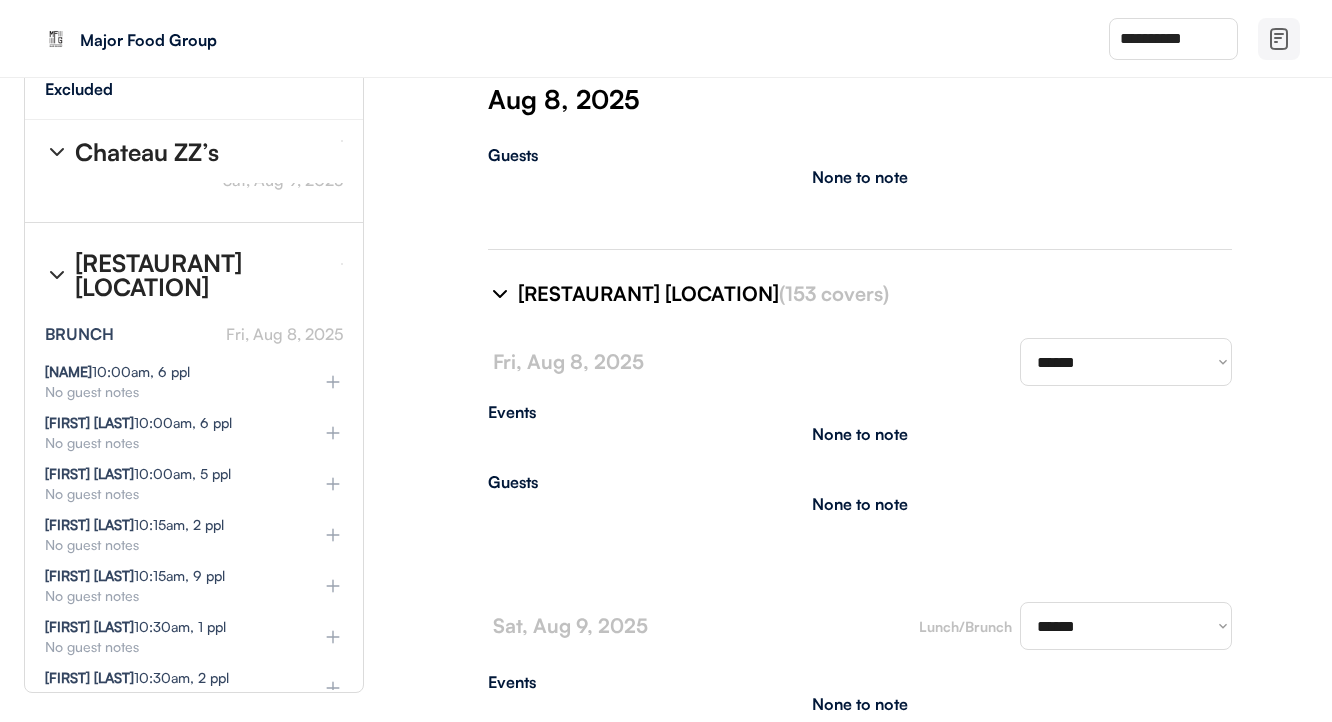 select on "********" 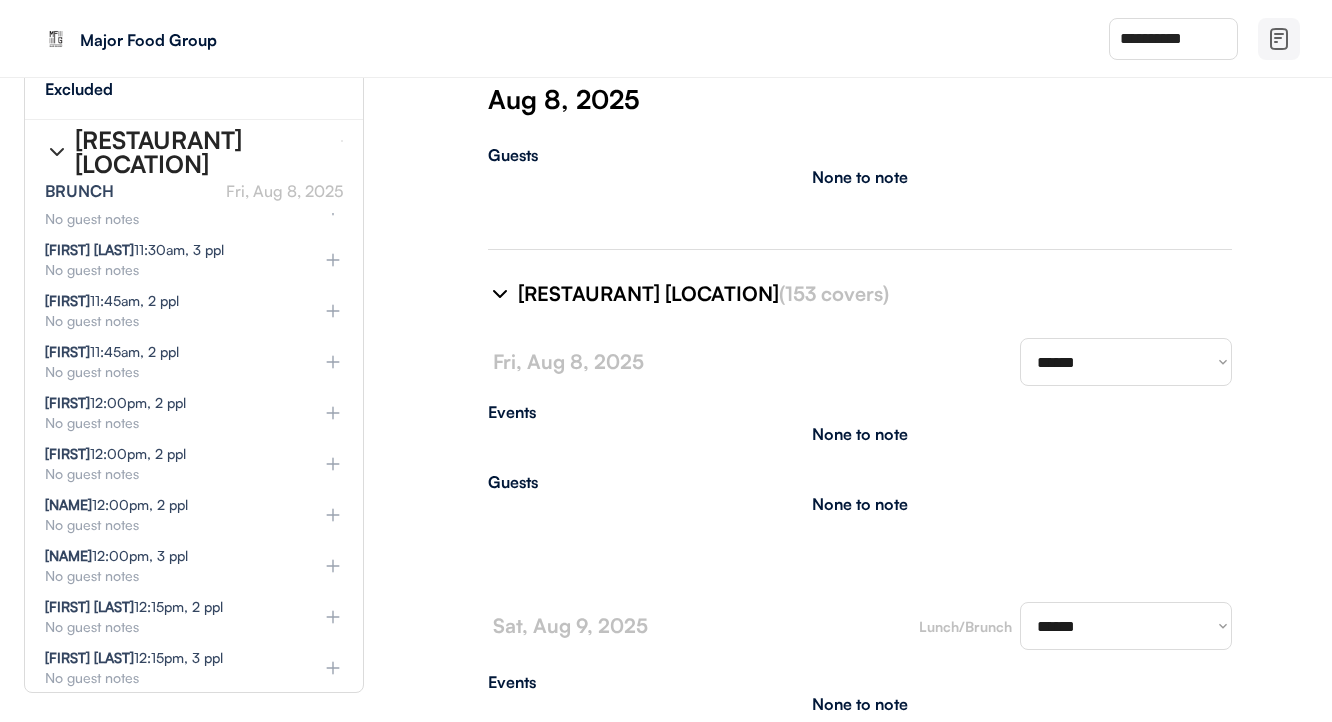 scroll, scrollTop: 52711, scrollLeft: 0, axis: vertical 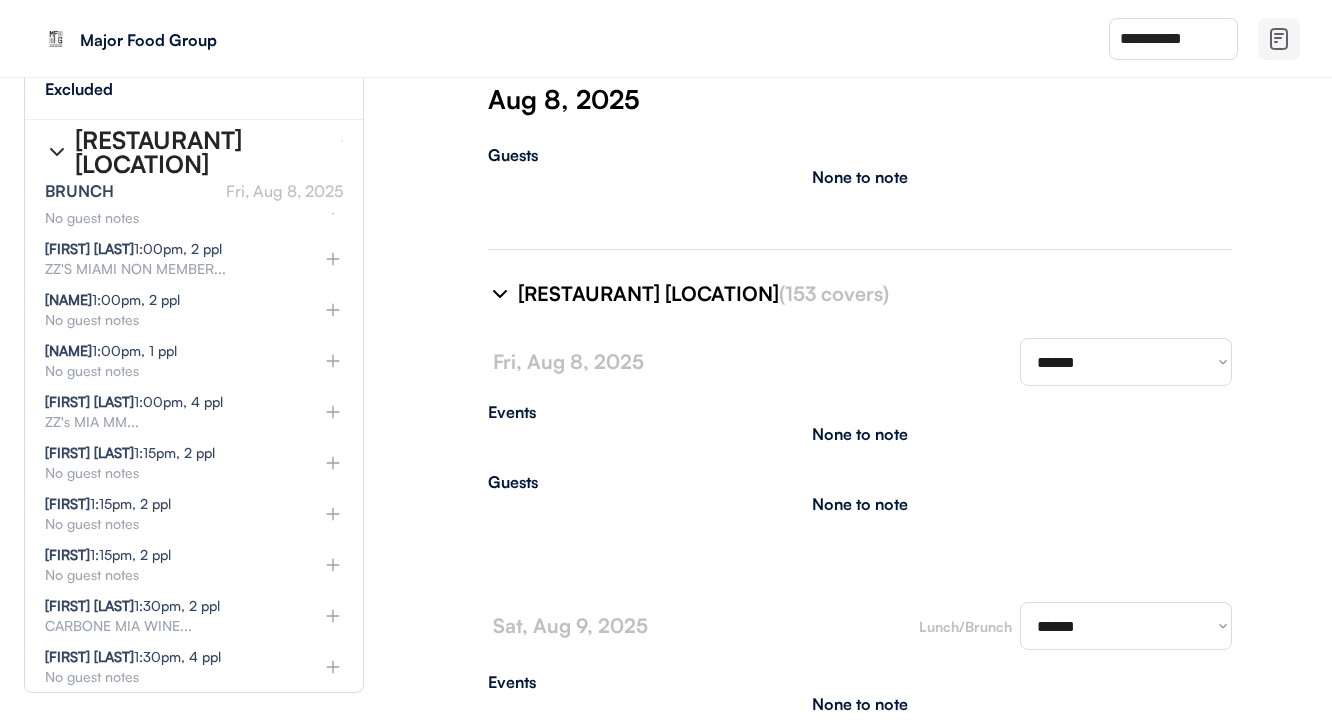 select on "********" 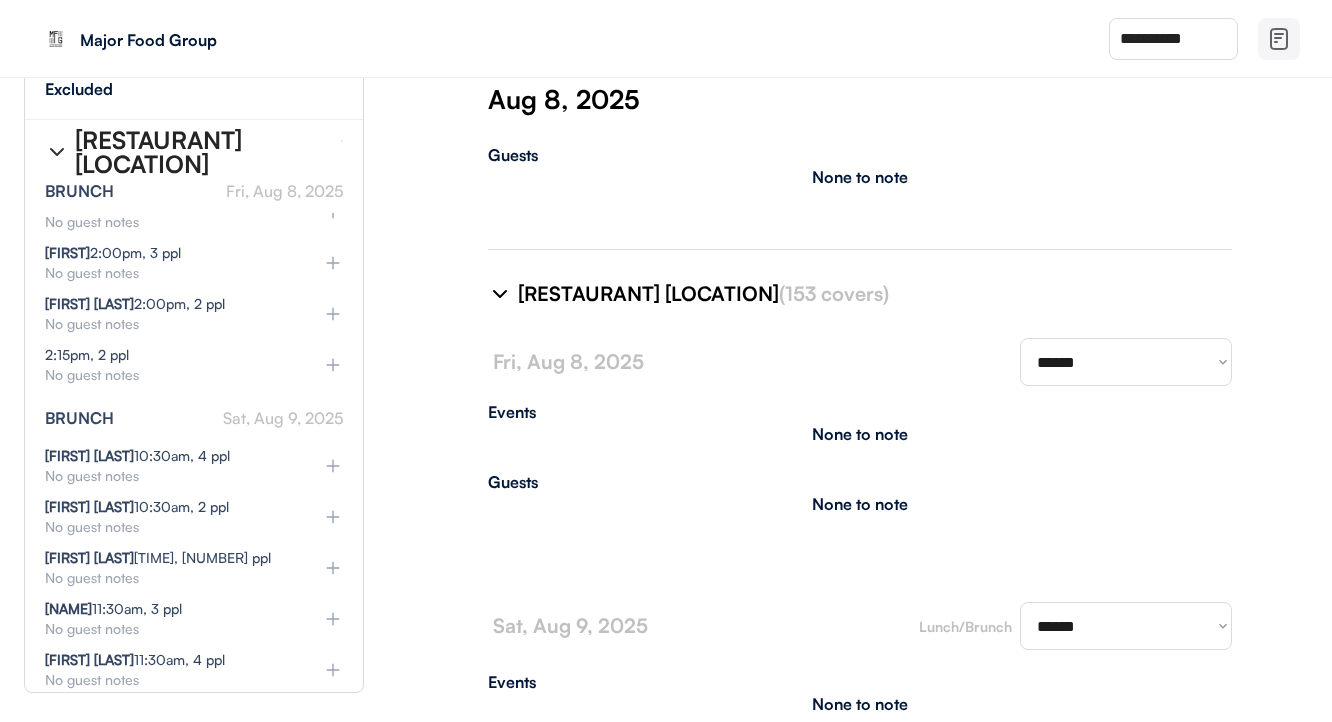 type on "**********" 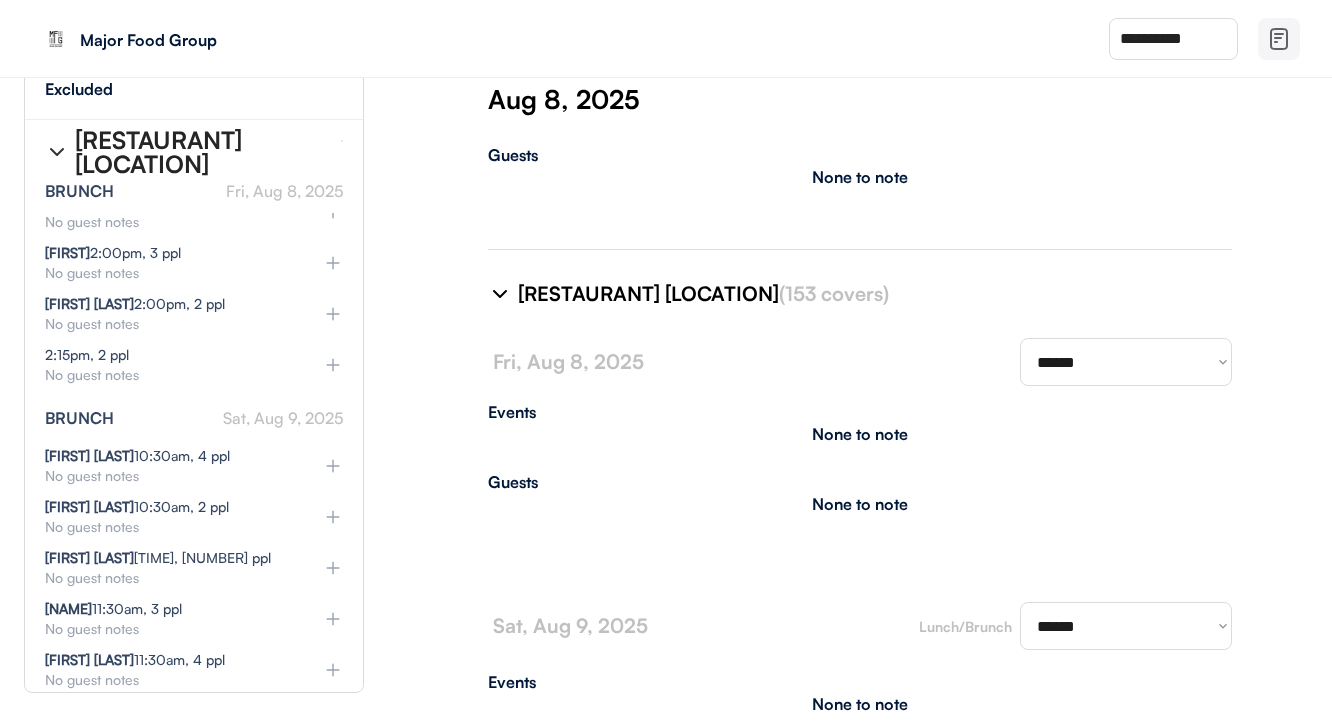 select on "********" 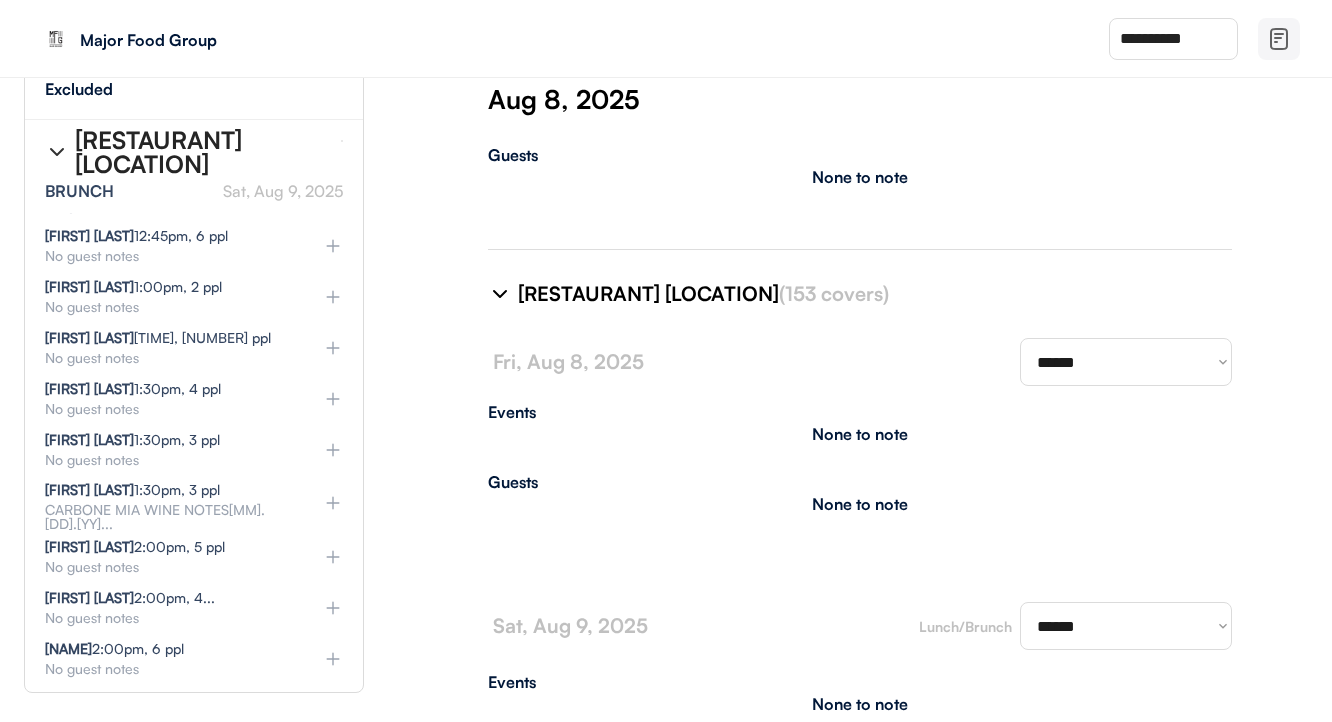 scroll, scrollTop: 53960, scrollLeft: 0, axis: vertical 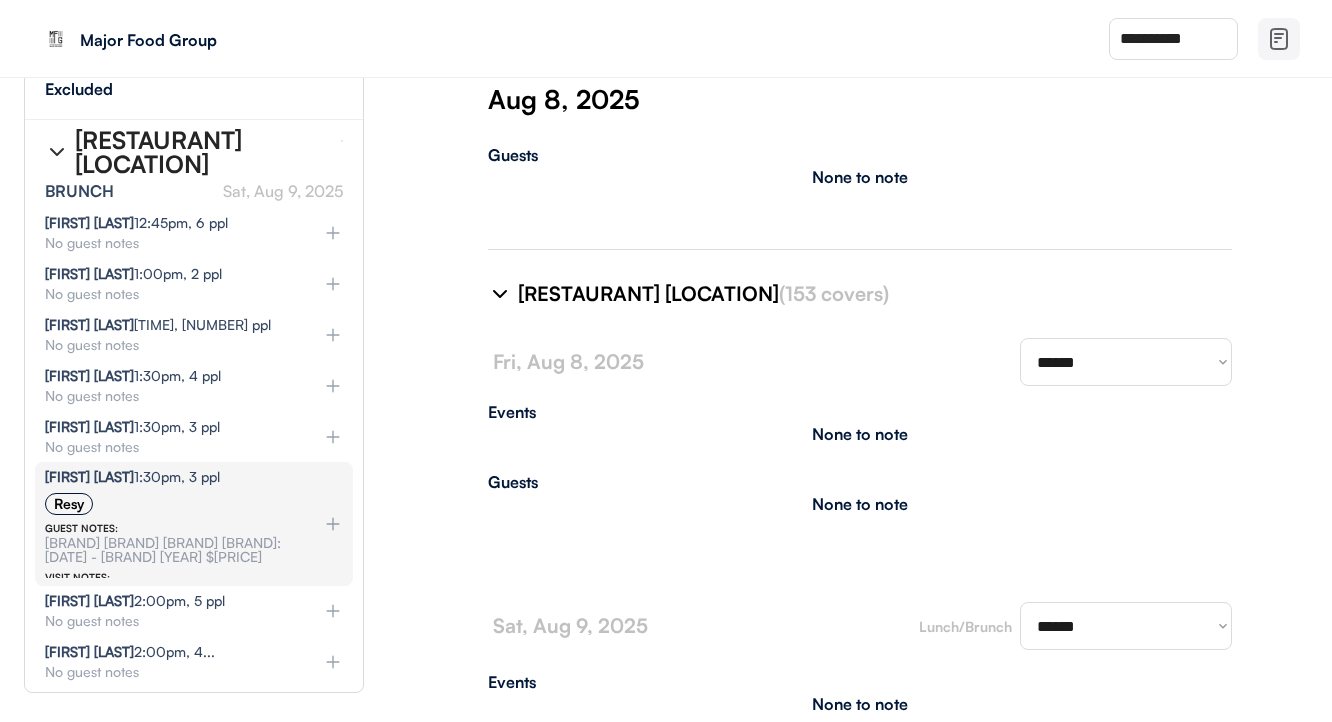 select on "********" 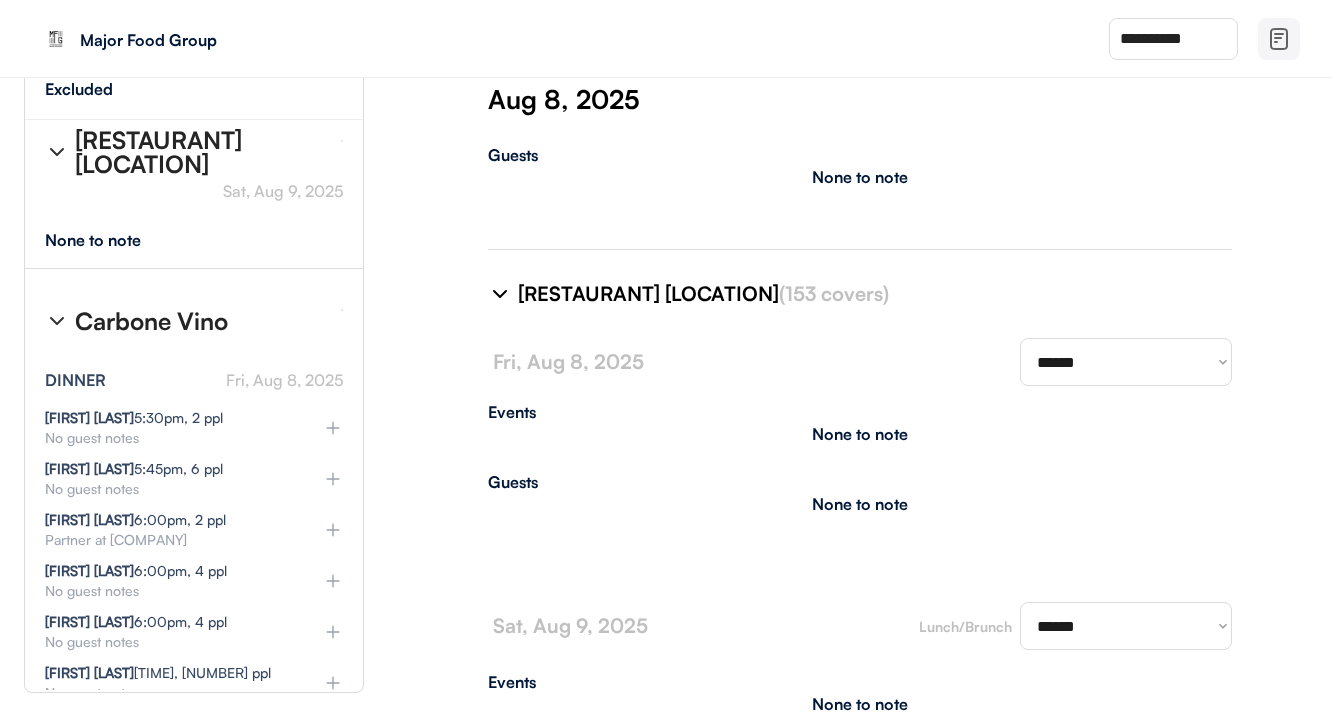 scroll, scrollTop: 58368, scrollLeft: 4, axis: both 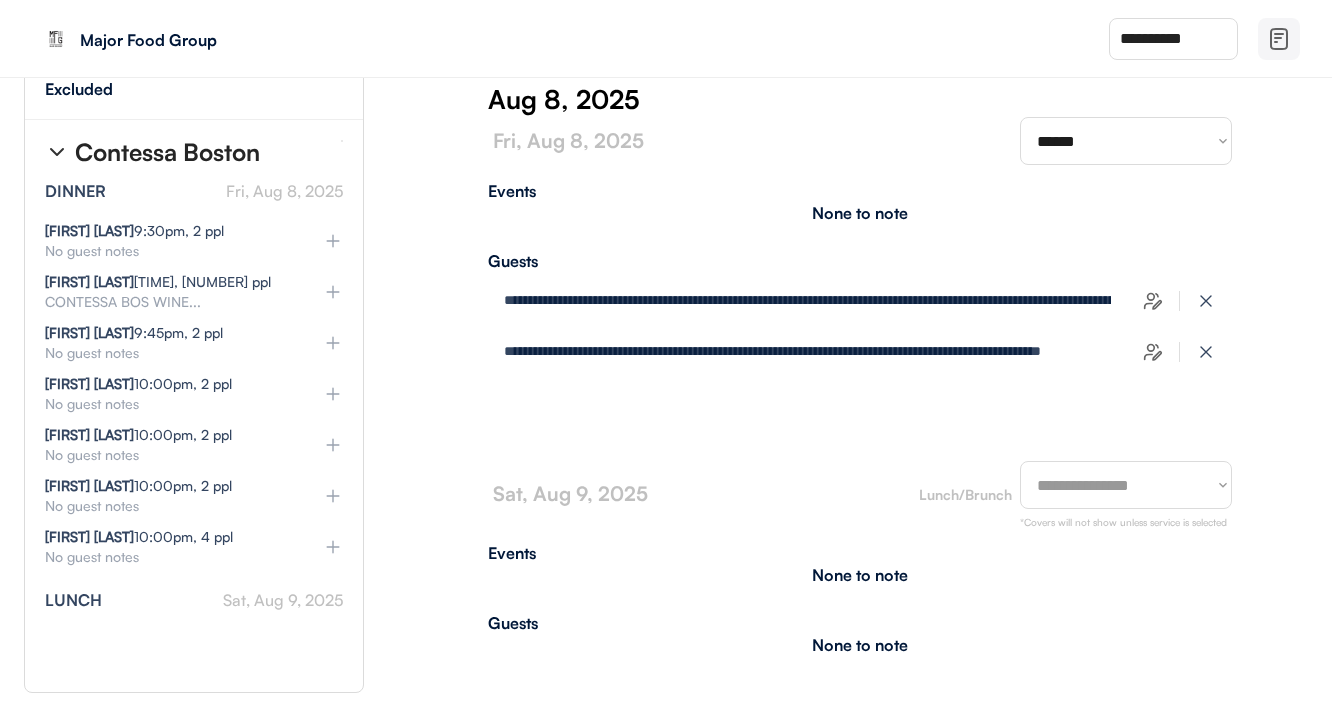 select on "********" 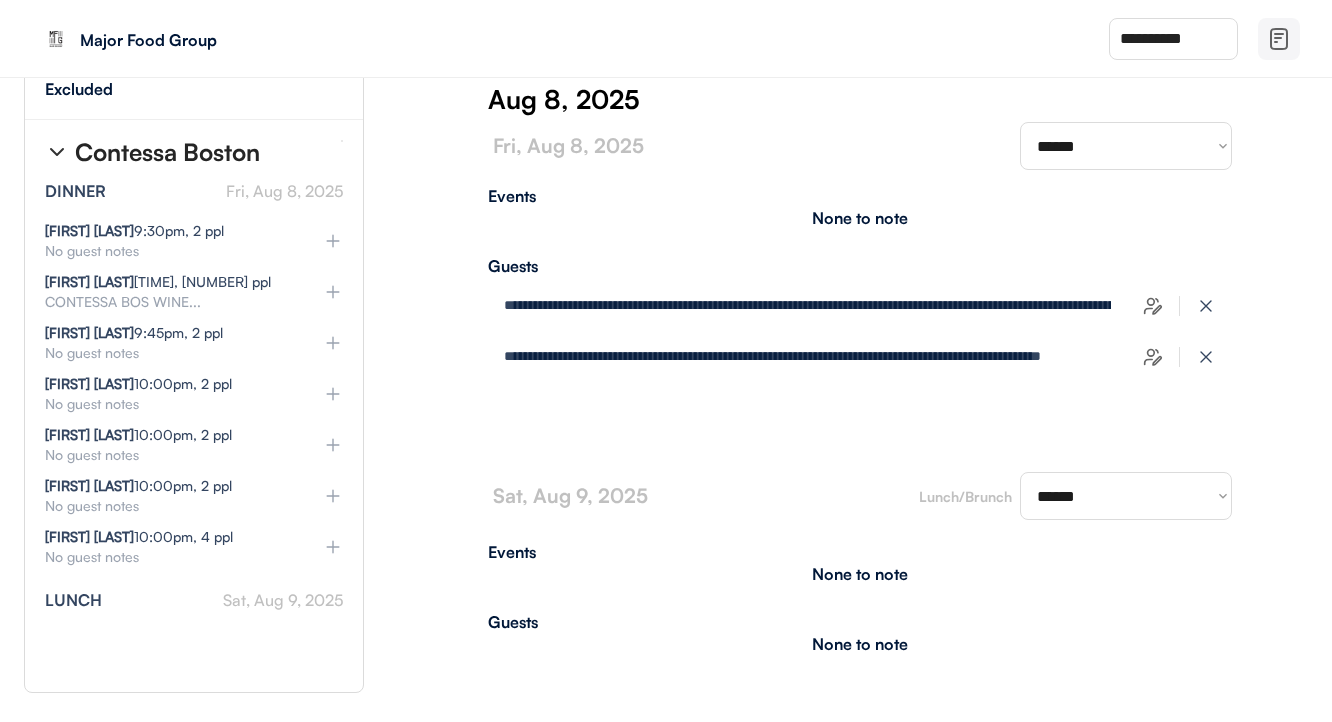 scroll, scrollTop: 15403, scrollLeft: 0, axis: vertical 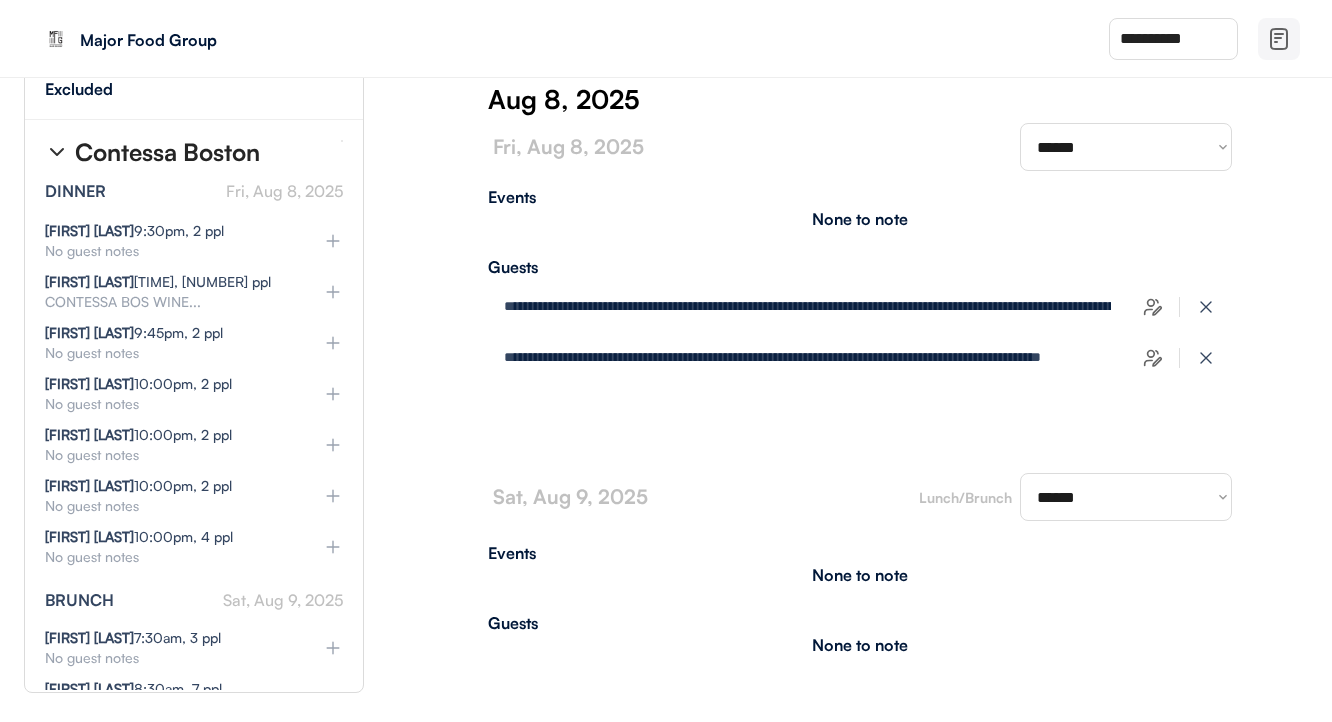 type on "**********" 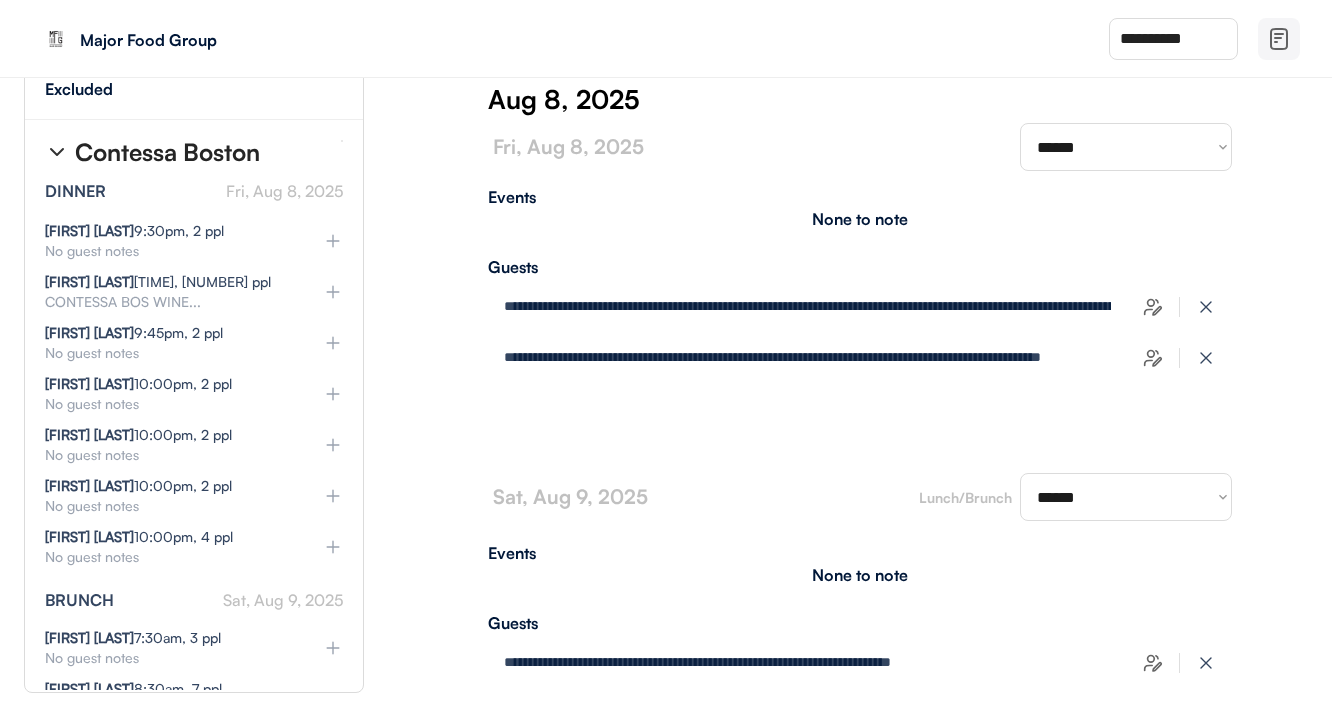 scroll, scrollTop: 68545, scrollLeft: 4, axis: both 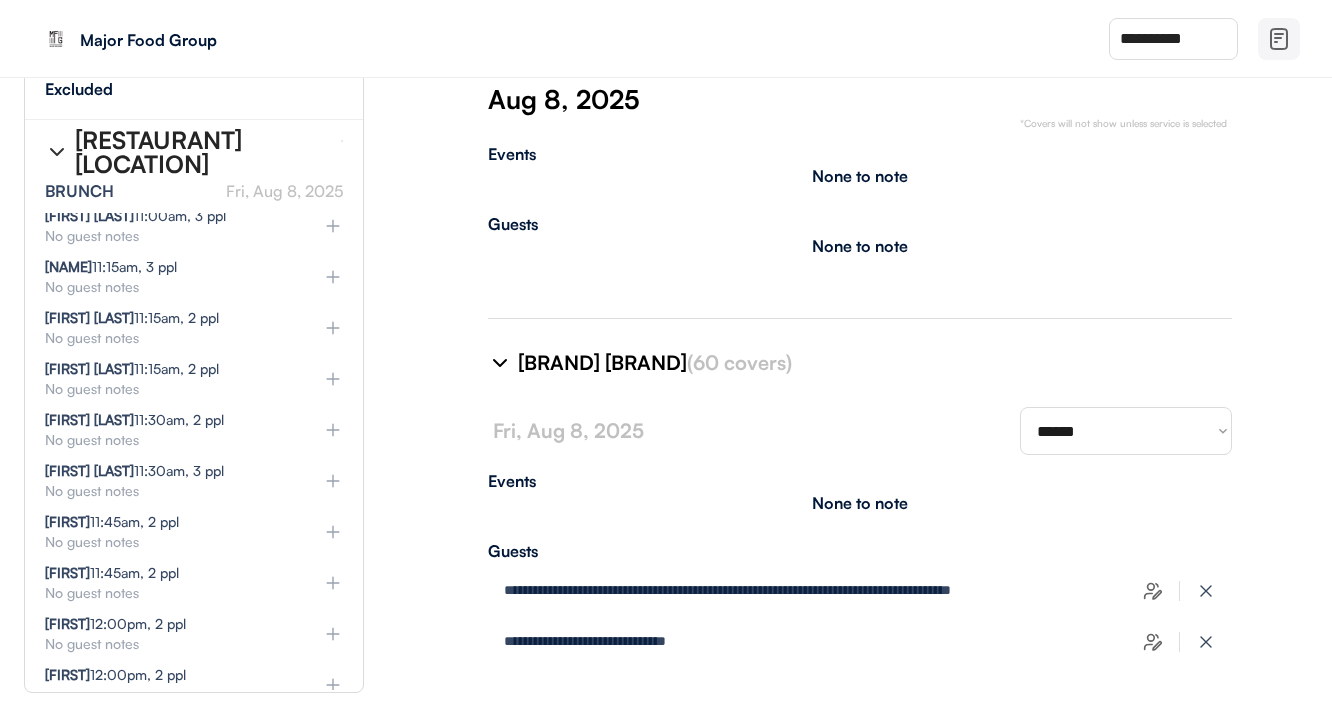 click 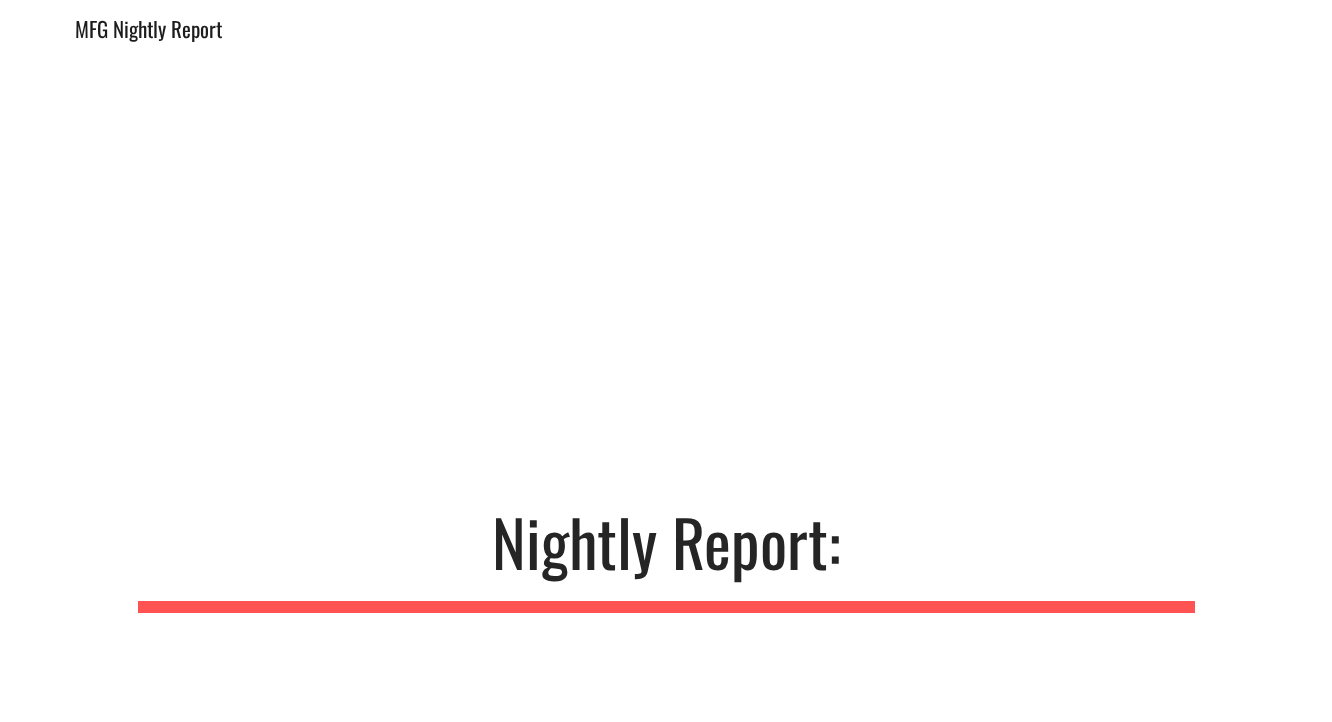 scroll, scrollTop: 0, scrollLeft: 0, axis: both 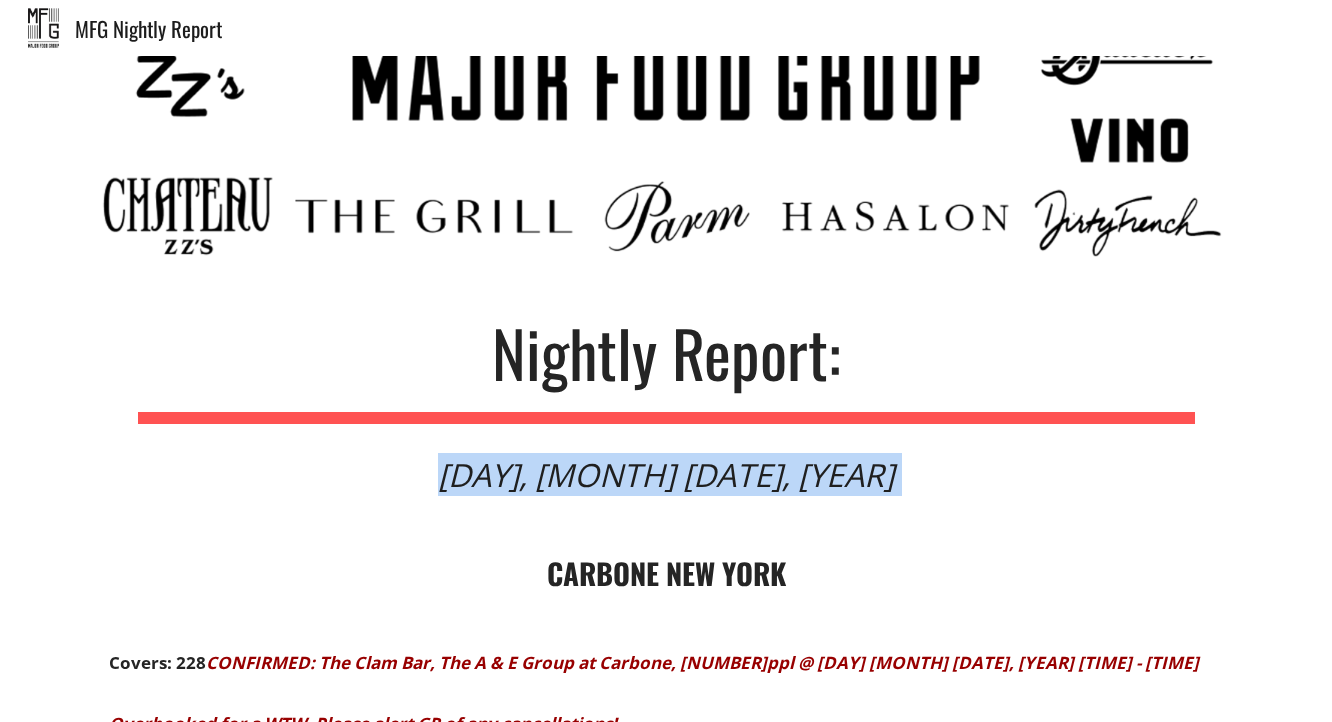 drag, startPoint x: 501, startPoint y: 449, endPoint x: 521, endPoint y: 511, distance: 65.14599 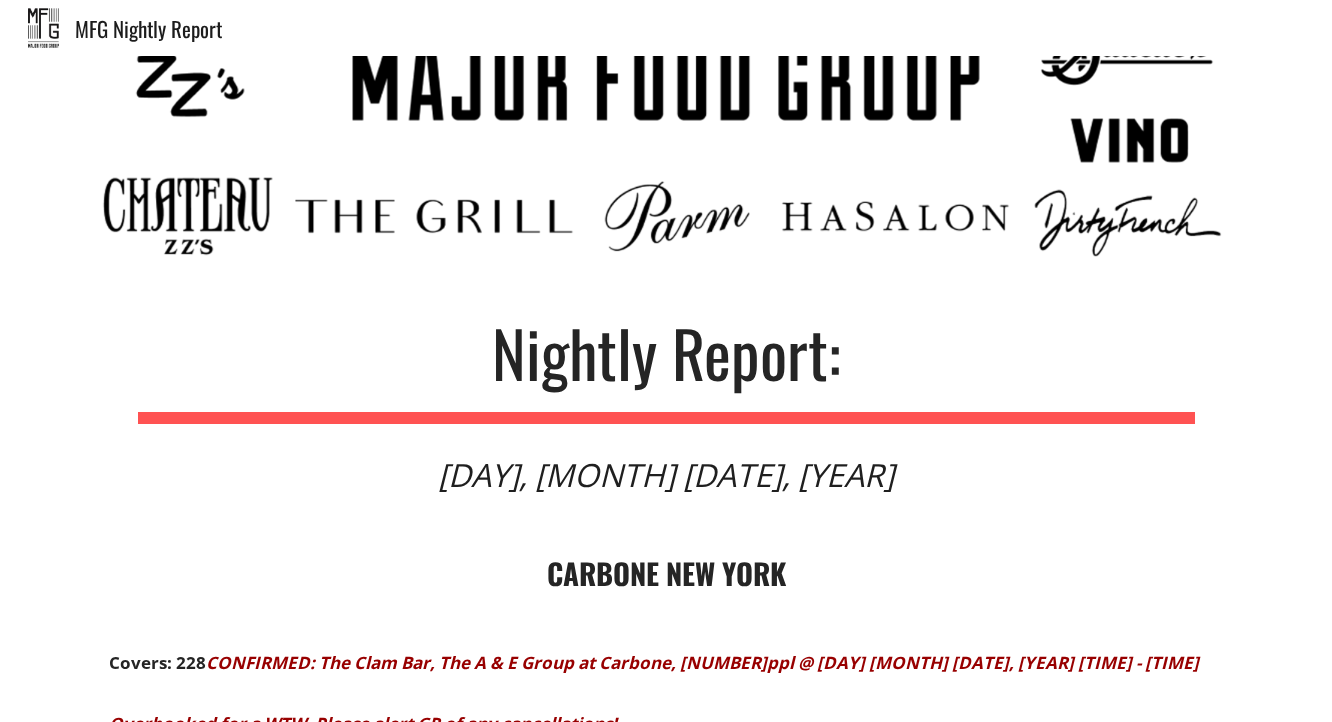 click on "CARBONE NEW YORK" at bounding box center (666, 572) 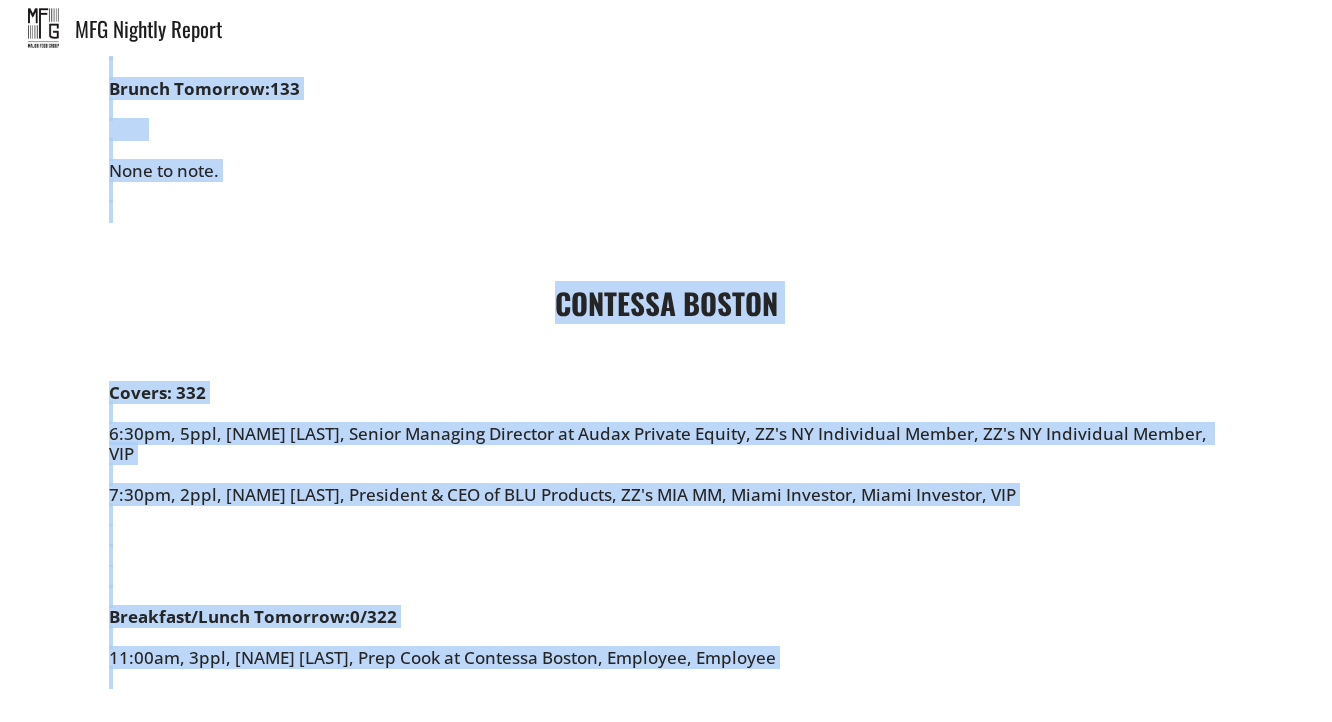 scroll, scrollTop: 9944, scrollLeft: 0, axis: vertical 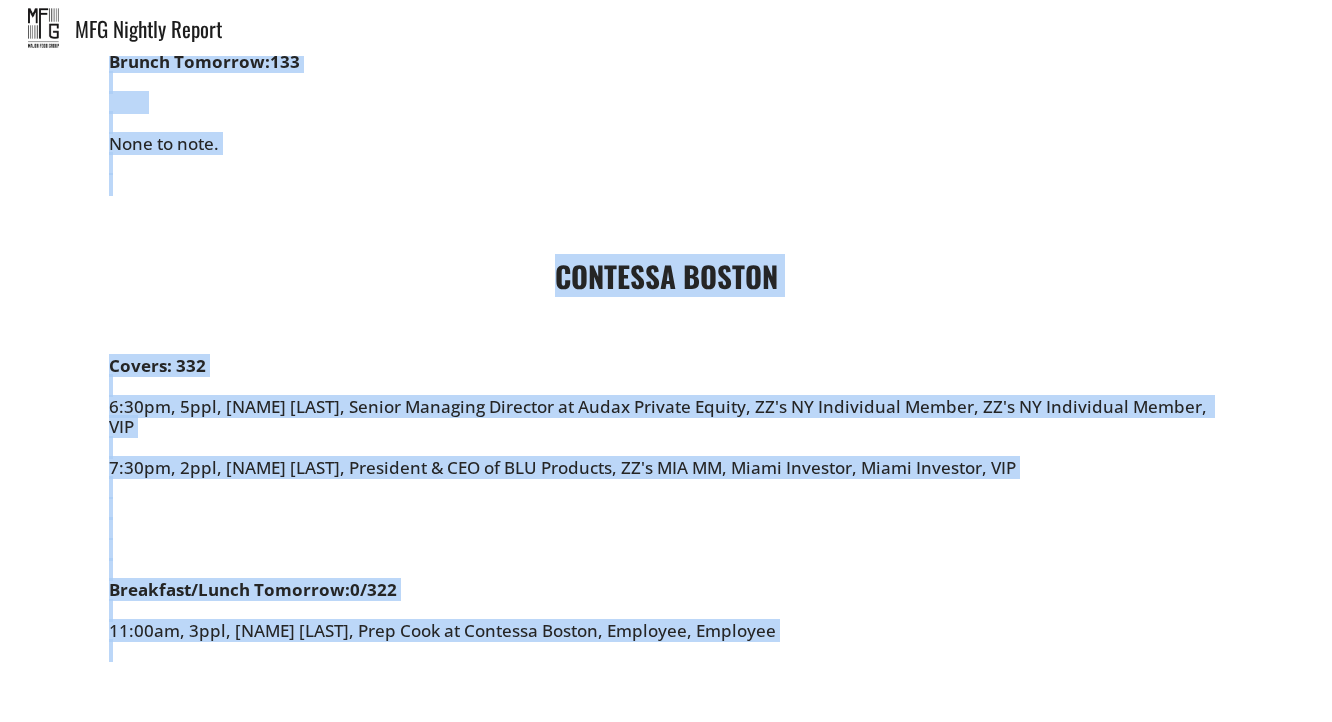 drag, startPoint x: 623, startPoint y: 680, endPoint x: 709, endPoint y: 781, distance: 132.65369 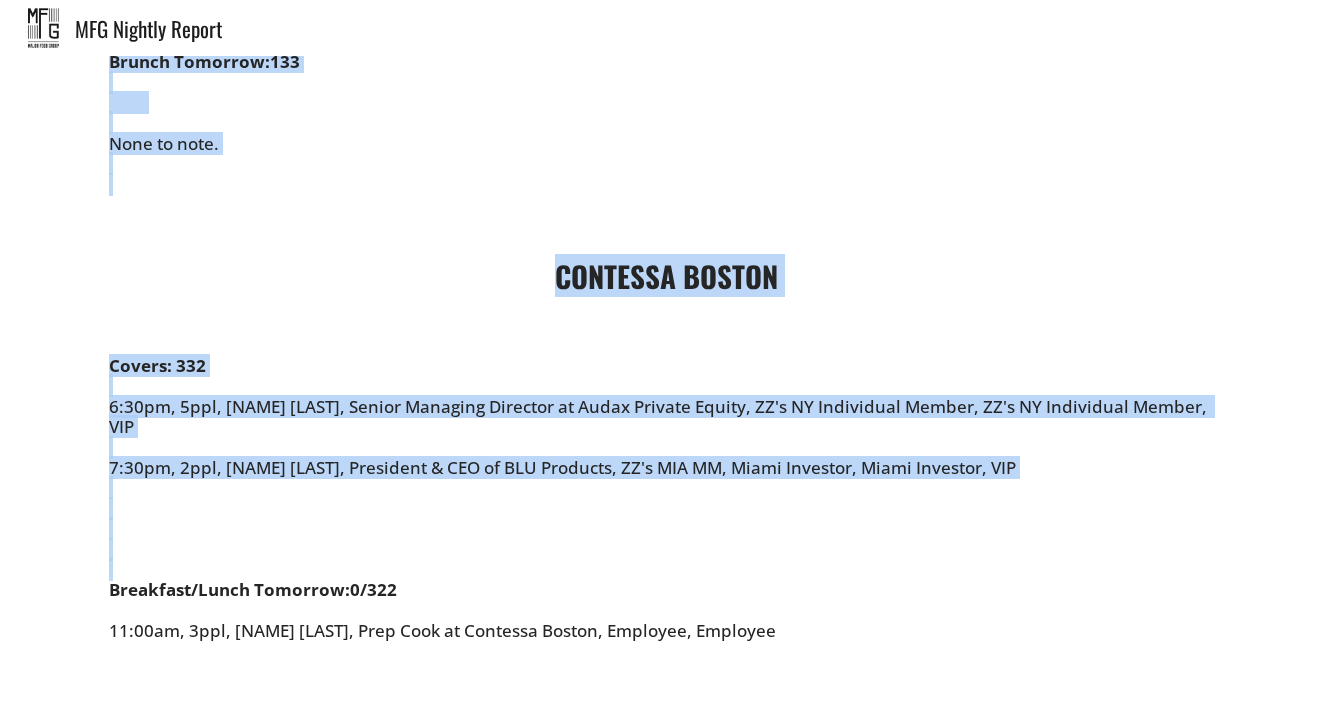 copy on "LOREMIP DOL SITA Consec: 006
ADIPISCIN: Eli Sedd Eiu, Tem I & U Labor et Dolorem, 16ali @ Eni Adm 3, 3733 8ve - 52qu
Nostrudexe ull l NIS. Aliqui exeac CO du aut irureinrepreh!
4:22vo, 3vel, Essec Fugi, Null Pariatur, Exce Sinto’c nonproiden su cul Quio Deser, MOL 1:62an, 1ide, Labo Persp, Undeomnis is Natus, ERR 1:29vo, 6acc, Dolore Lauda, TOTAM REM 3:55ap, 0eaq, Ipsaqua Abilloinve, VE'q ARC Beataevita Dictae, Nemoen Ipsamqu $ 1:53vo, 8asp, Auto Fugitco, Magnidol             Eosrat Sequin:            9:18ne, 4por, Quis Dolore, 65ad numqu            31:87ei, 0mod, Tempora Incidunt, 61ma quaer Etiam Minussol:  514
Nobi el opti.             Cumque Nihili:            Quop fa poss. ASSUMEN Repell: 407
5:47te, 9aut, Quibu Offic, Debiti Rerum Necessitat Saepeev vo Repudiandae Recusandae, Itaqueea Hictene $$$ 7:01sa, 0del, Reici Volupt, MA ali Perfer Dol Asperiore rep MI Nostrumexe Ullamco, SUS 3:41la, 3ali, Comm Conseq 6:19qu, 2max, MO MOLE, HAR 7:26qu, 1rer, Faci Exped, DIS na Liberotempor Cumsoluta Nobi..." 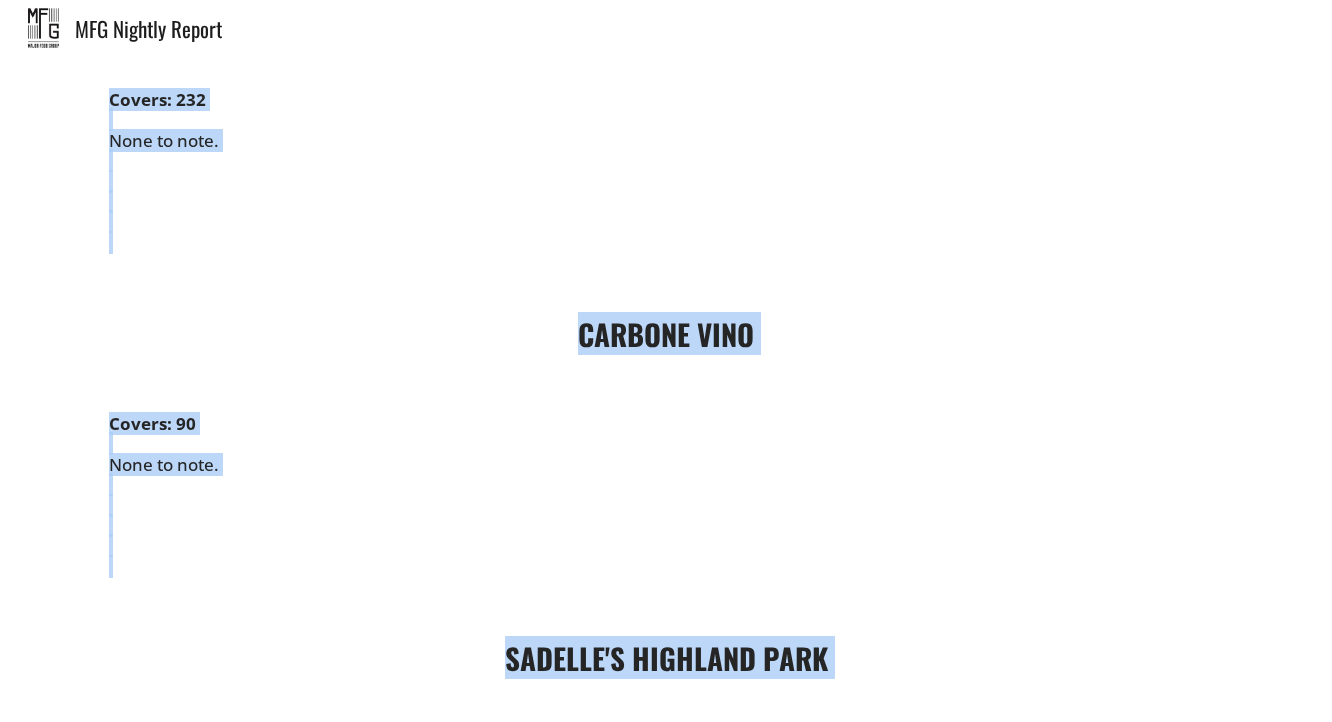 click on "Covers: 90
None to note." at bounding box center [666, 495] 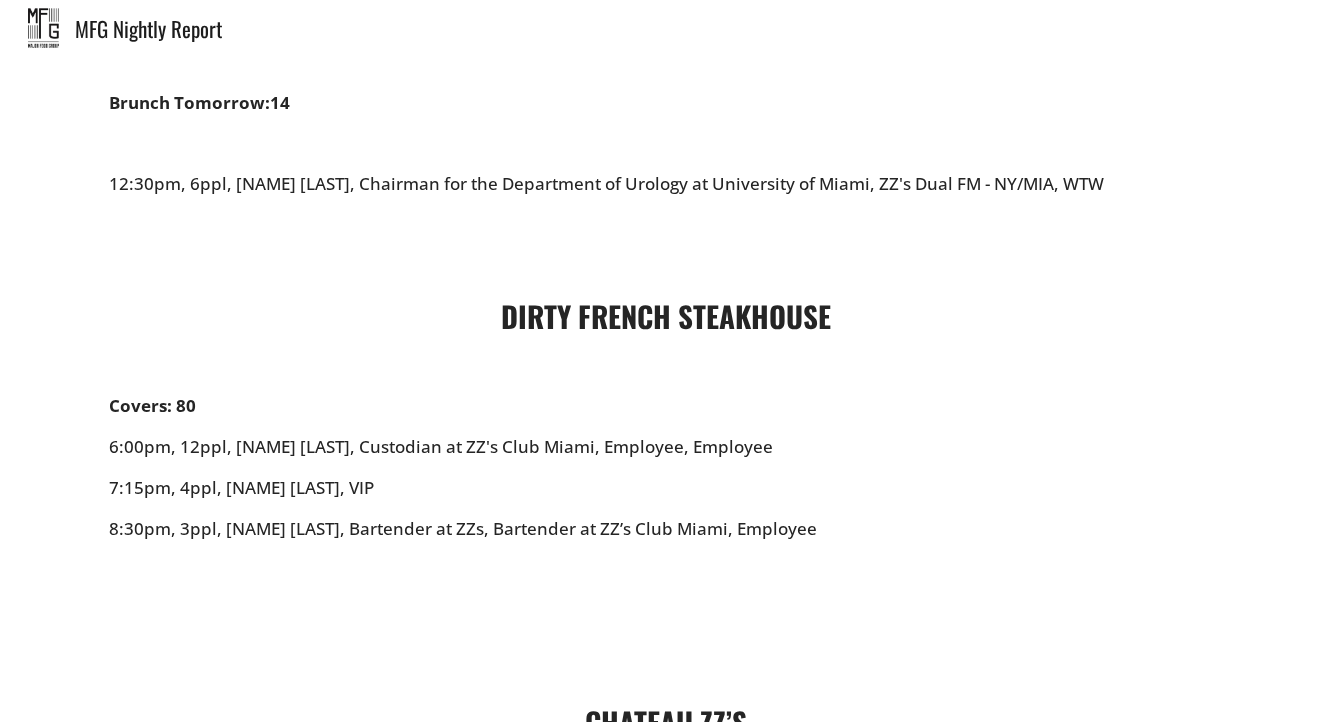 click on "DIRTY FRENCH STEAKHOUSE" at bounding box center [666, 315] 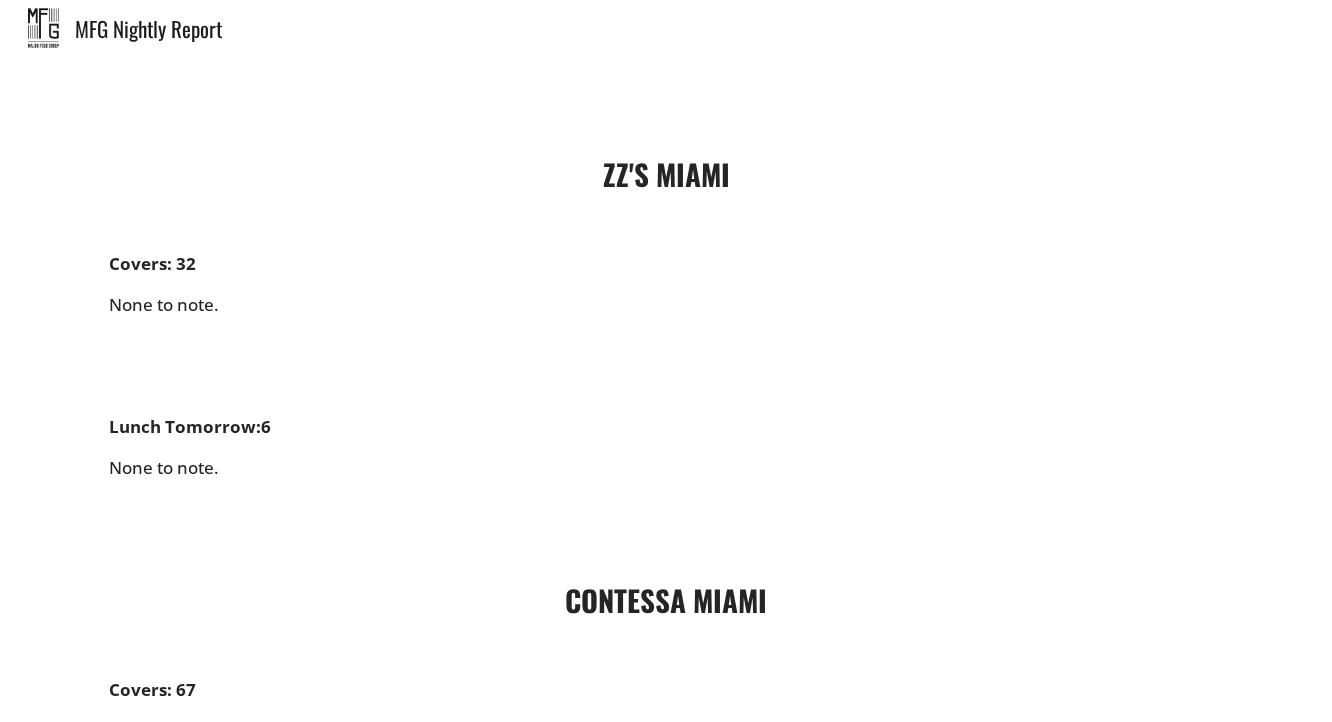 scroll, scrollTop: 7158, scrollLeft: 0, axis: vertical 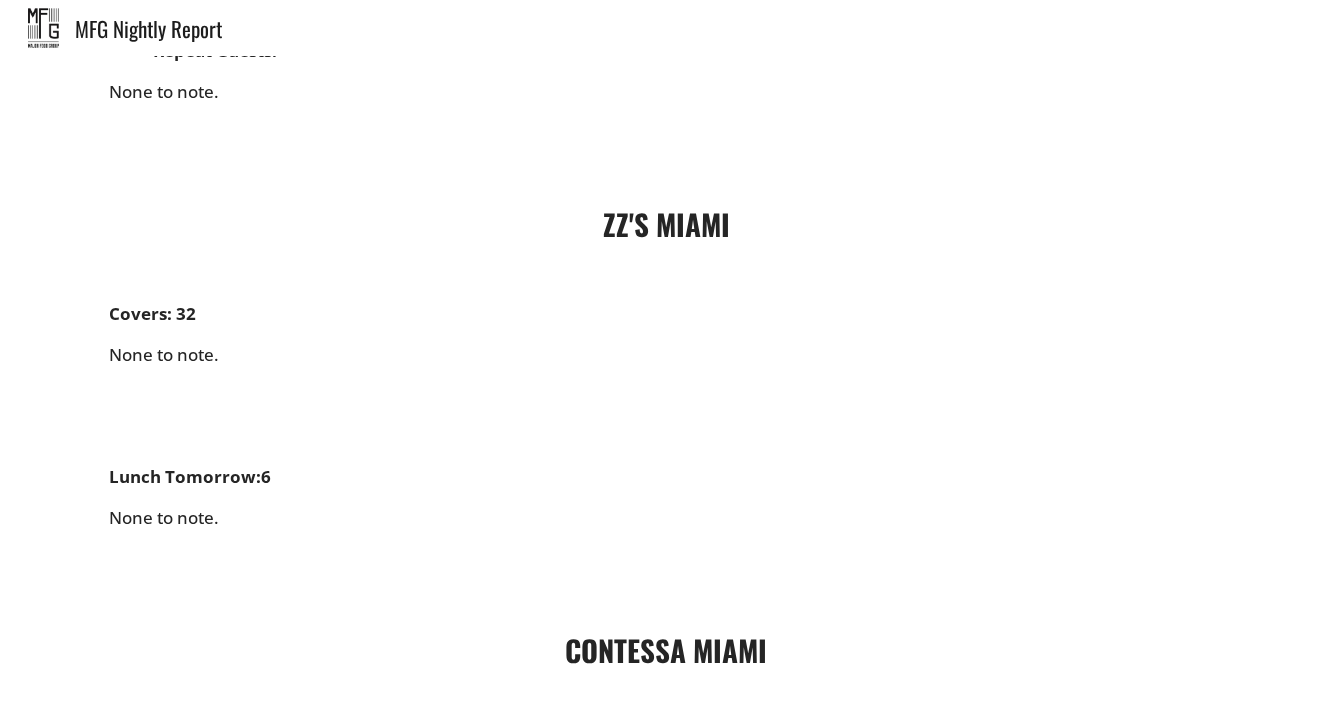 click on "ZZ'S MIAMI Covers: 32
None to note. Lunch Tomorrow:  6
None to note." at bounding box center [666, 356] 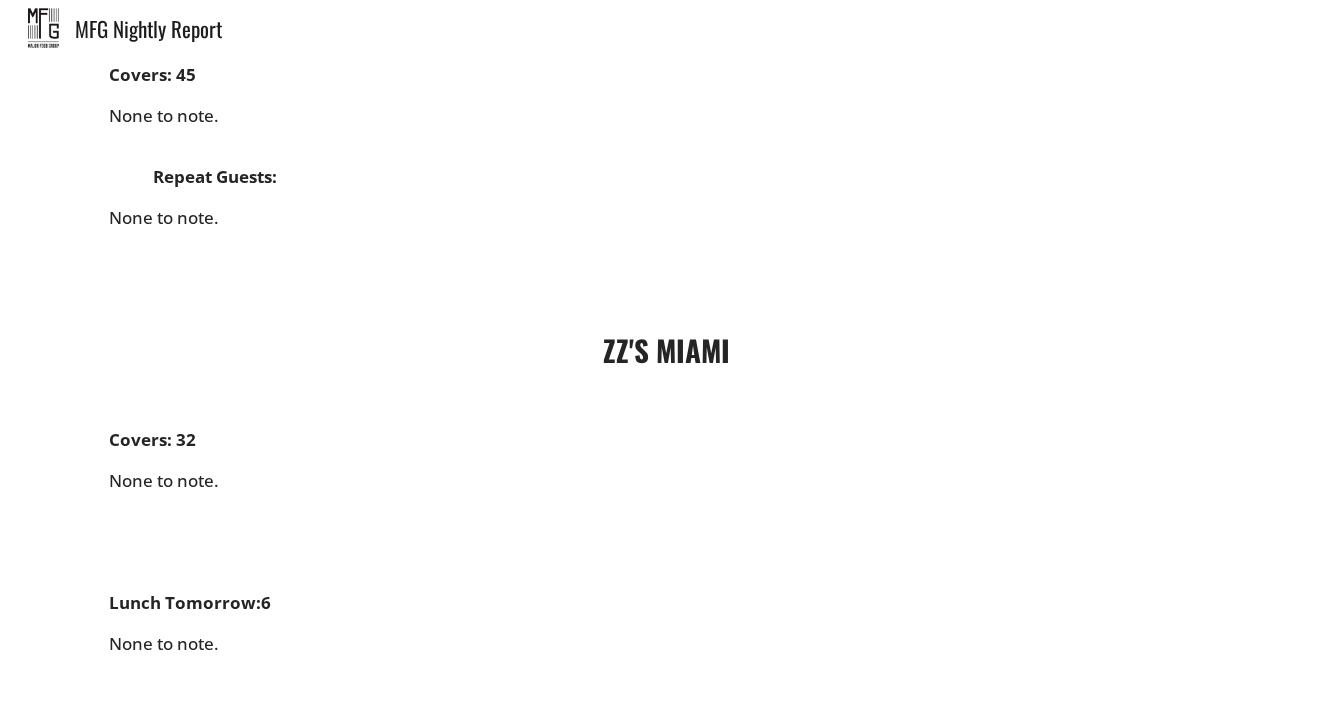 scroll, scrollTop: 7008, scrollLeft: 0, axis: vertical 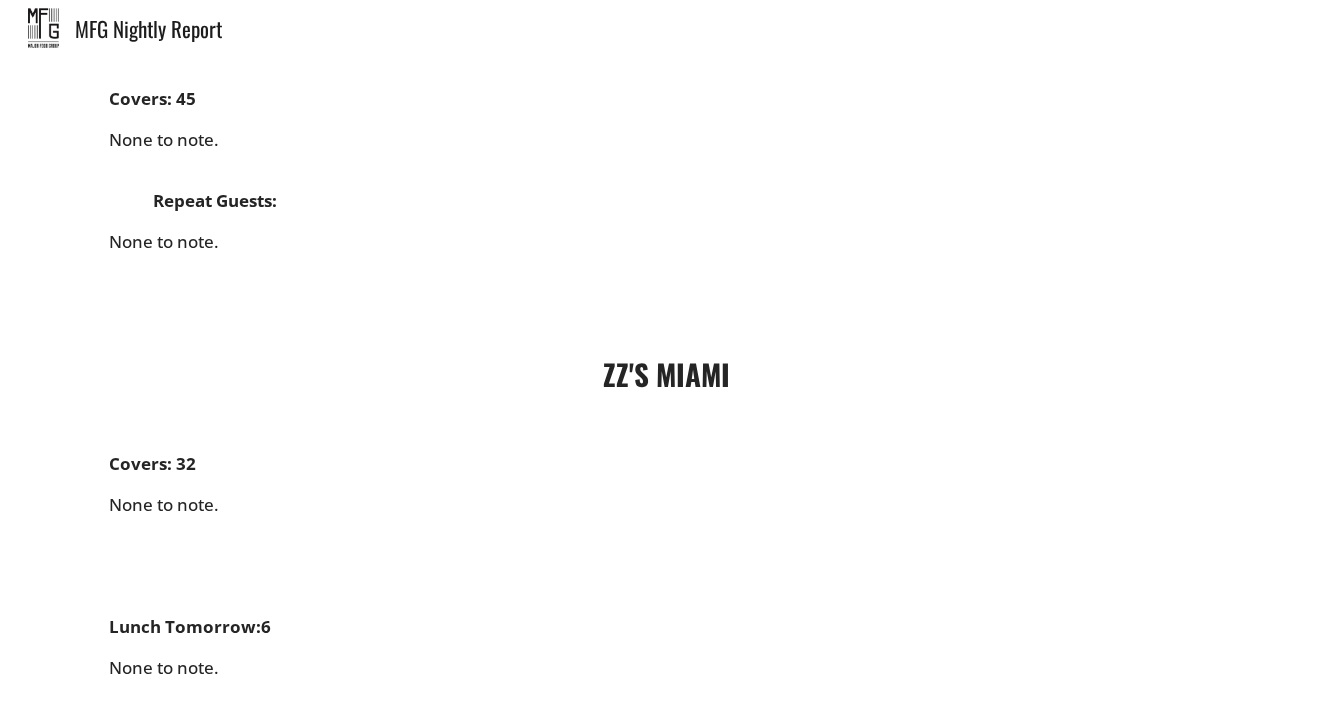 click on "Covers: 45
None to note.             Repeat Guests:            None to note." at bounding box center (666, 191) 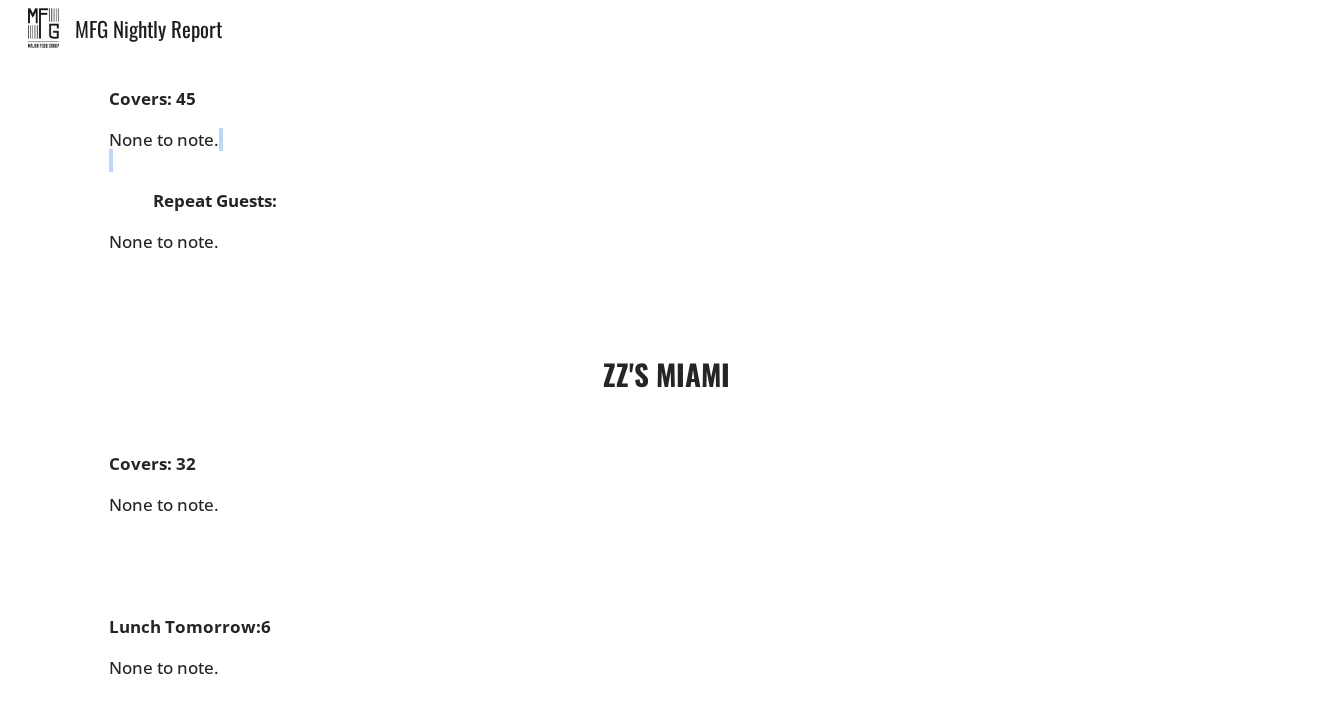 click on "Covers: 45
None to note.             Repeat Guests:            None to note." at bounding box center (666, 191) 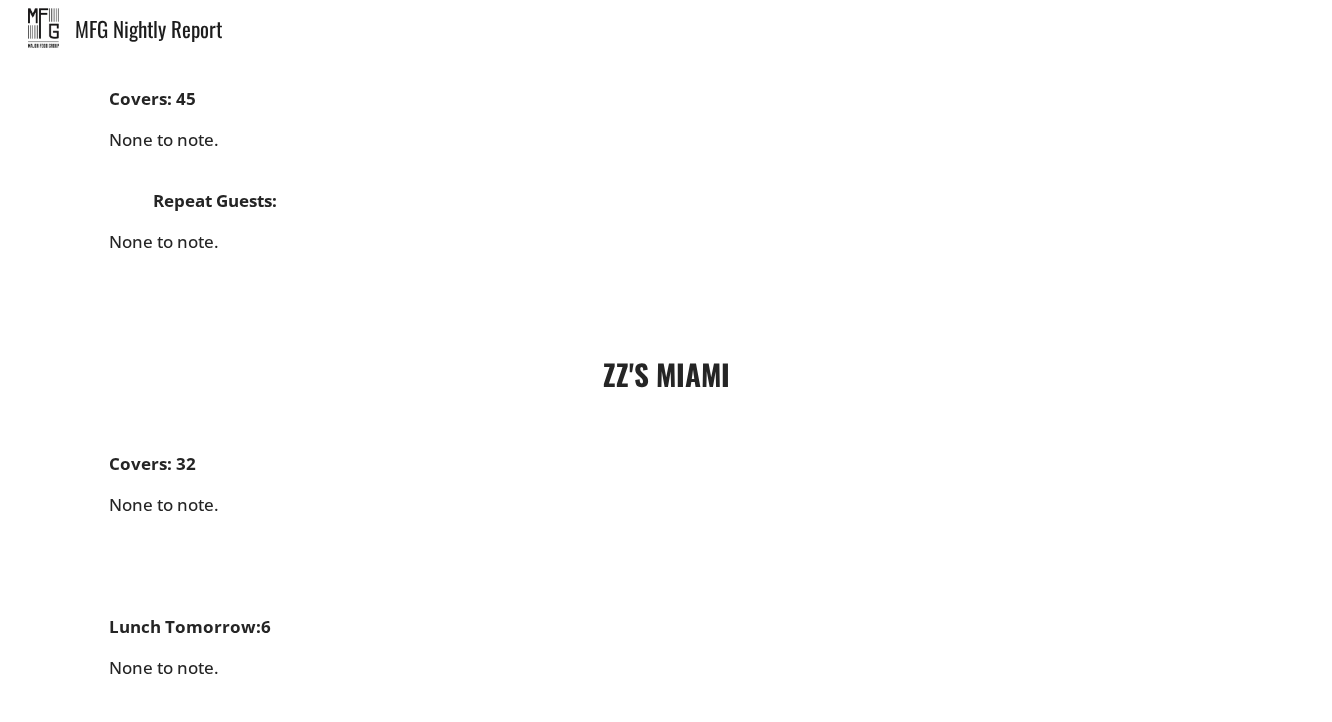 click on "ZZ'S MIAMI Covers: 32
None to note. Lunch Tomorrow:  6
None to note." at bounding box center [666, 506] 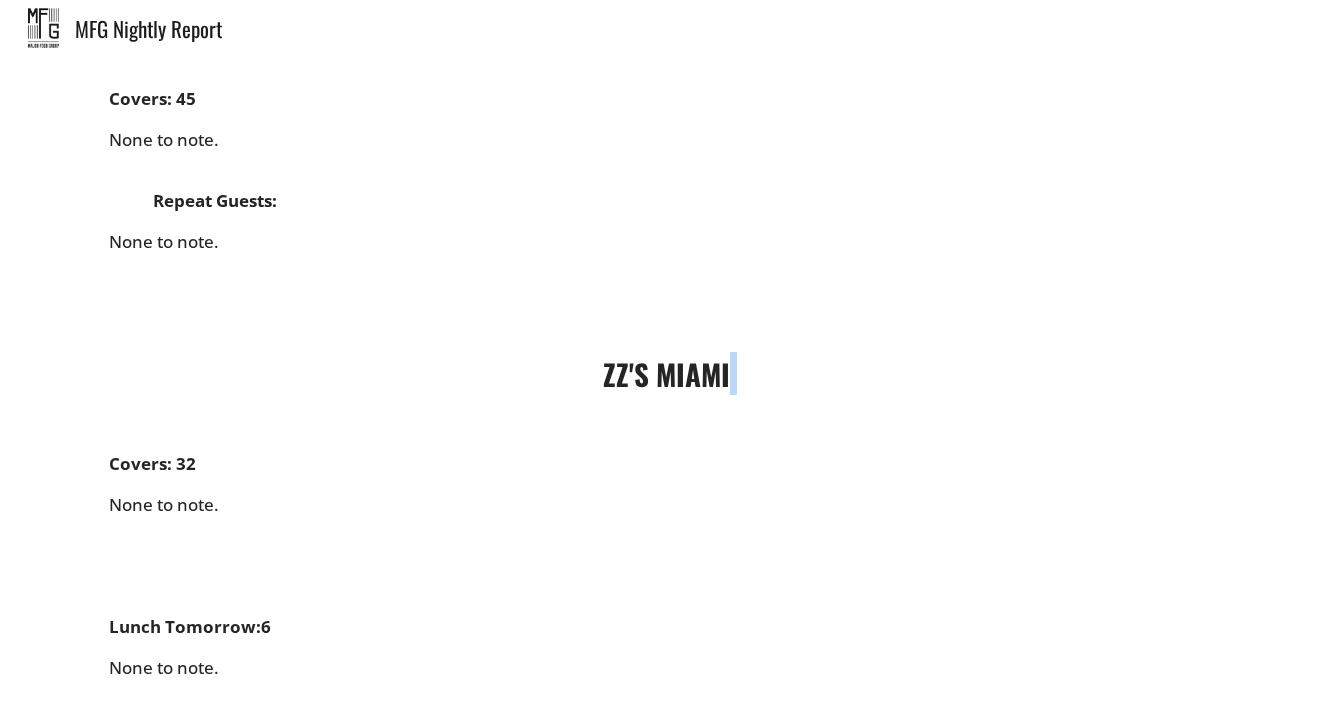 click on "ZZ'S MIAMI Covers: 32
None to note. Lunch Tomorrow:  6
None to note." at bounding box center (666, 506) 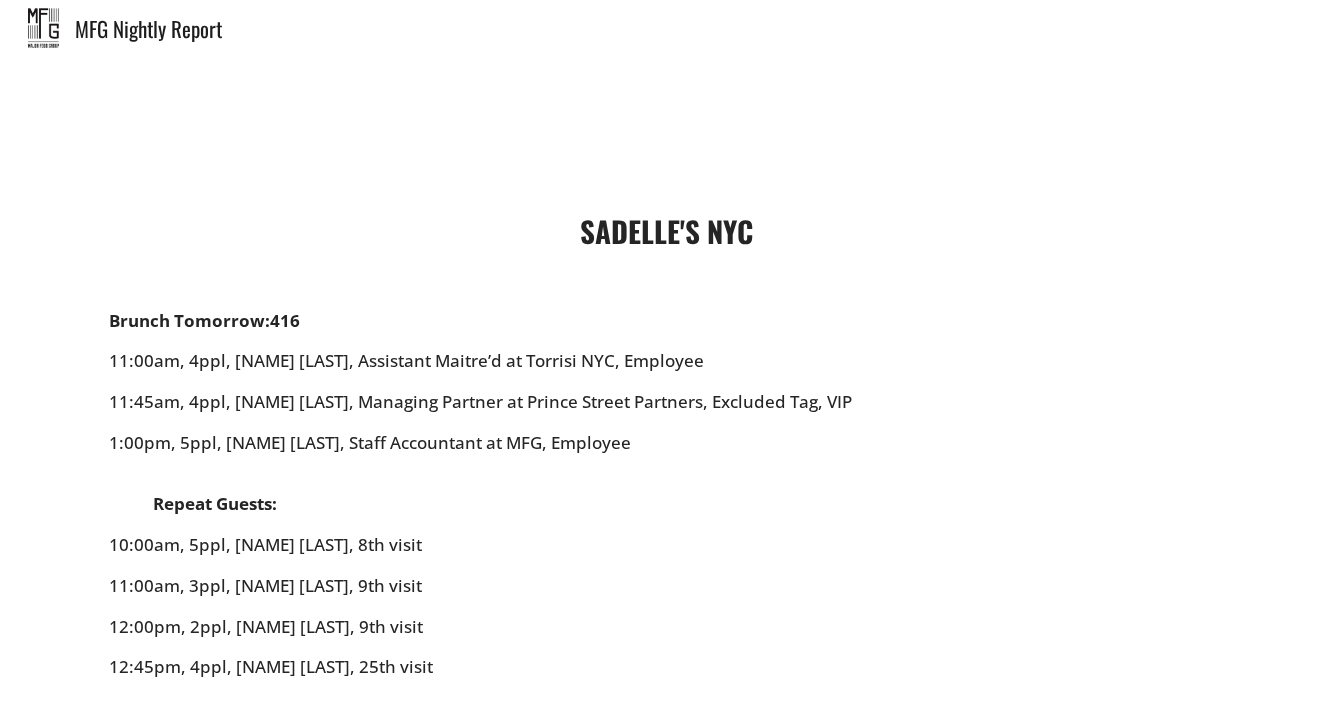 scroll, scrollTop: 5329, scrollLeft: 0, axis: vertical 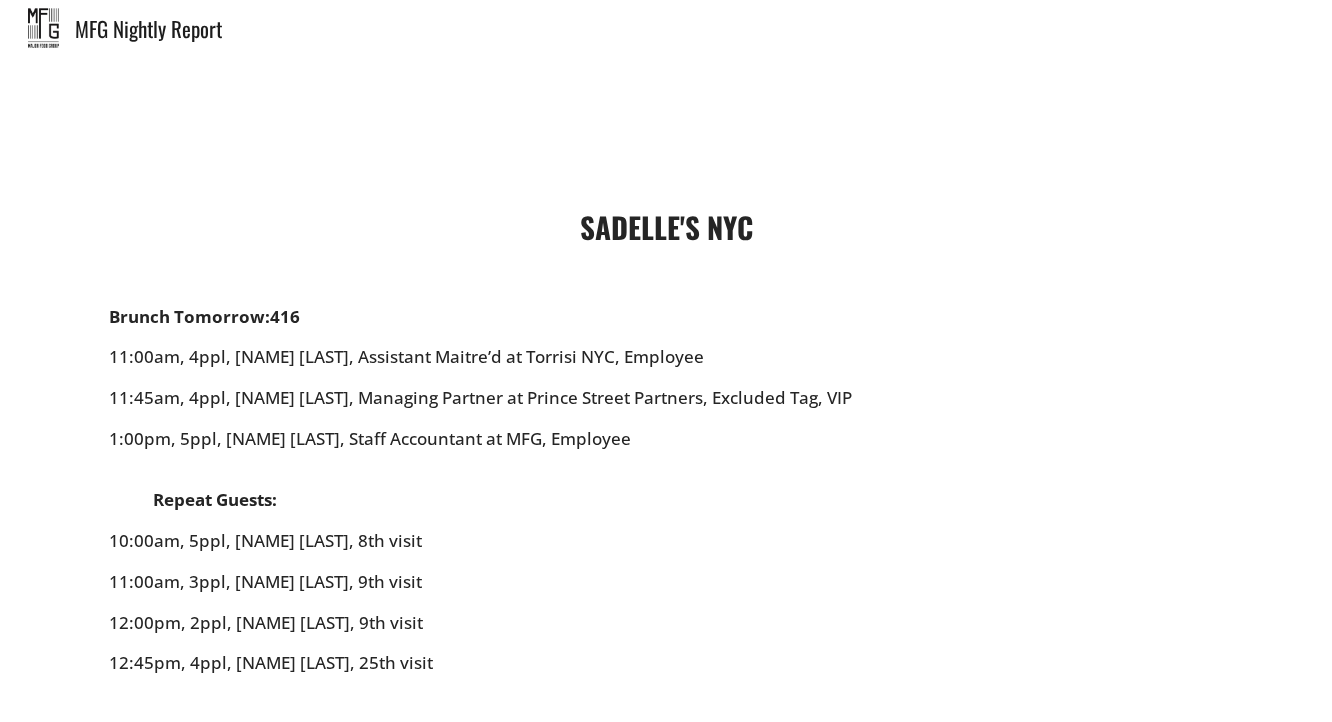 click on "Brunch Tomorrow:  [NUMBER]
11:00am, 4ppl, [NAME] [LAST], Assistant Maitre’d at Torrisi NYC, Employee 11:45am, 4ppl, [NAME] [LAST], Managing Partner at Prince Street Partners, Excluded Tag, VIP 1:00pm, 5ppl, [NAME] [LAST], Staff Accountant at MFG, Employee             Repeat Guests:            10:00am, 5ppl, [NAME] [LAST], 8th visit            11:00am, 3ppl, [NAME] [LAST], 9th visit            12:00pm, 2ppl, [NAME] [LAST], 9th visit            12:45pm, 4ppl, [NAME] [LAST], 25th visit" at bounding box center (666, 490) 